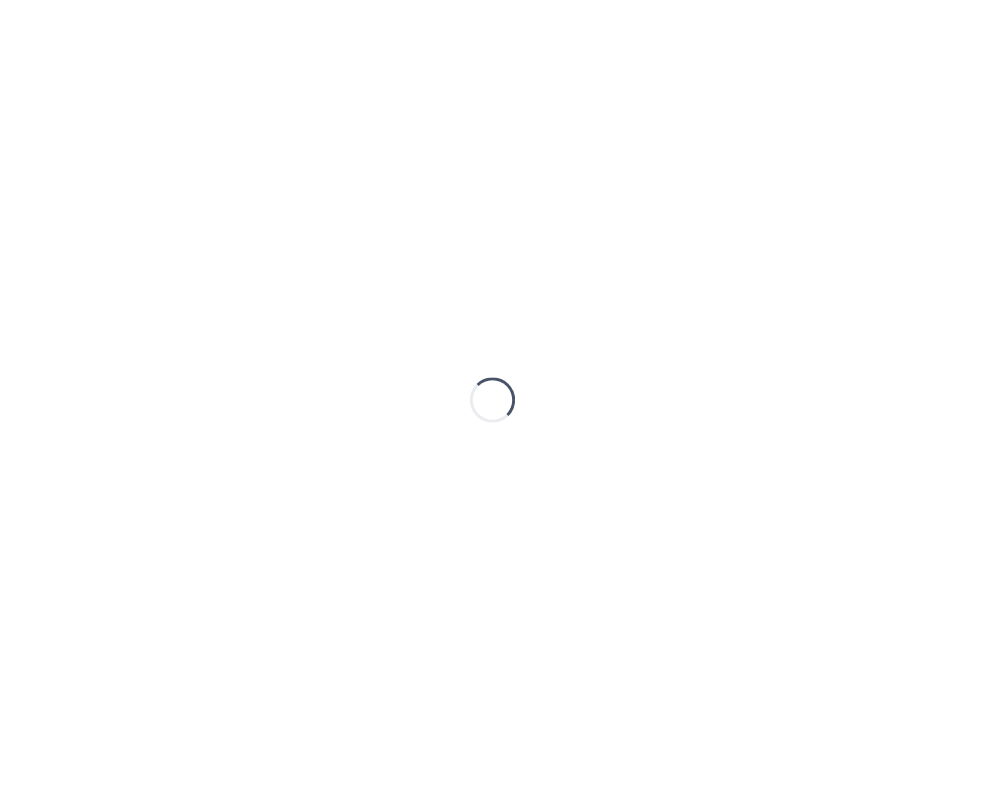 scroll, scrollTop: 0, scrollLeft: 0, axis: both 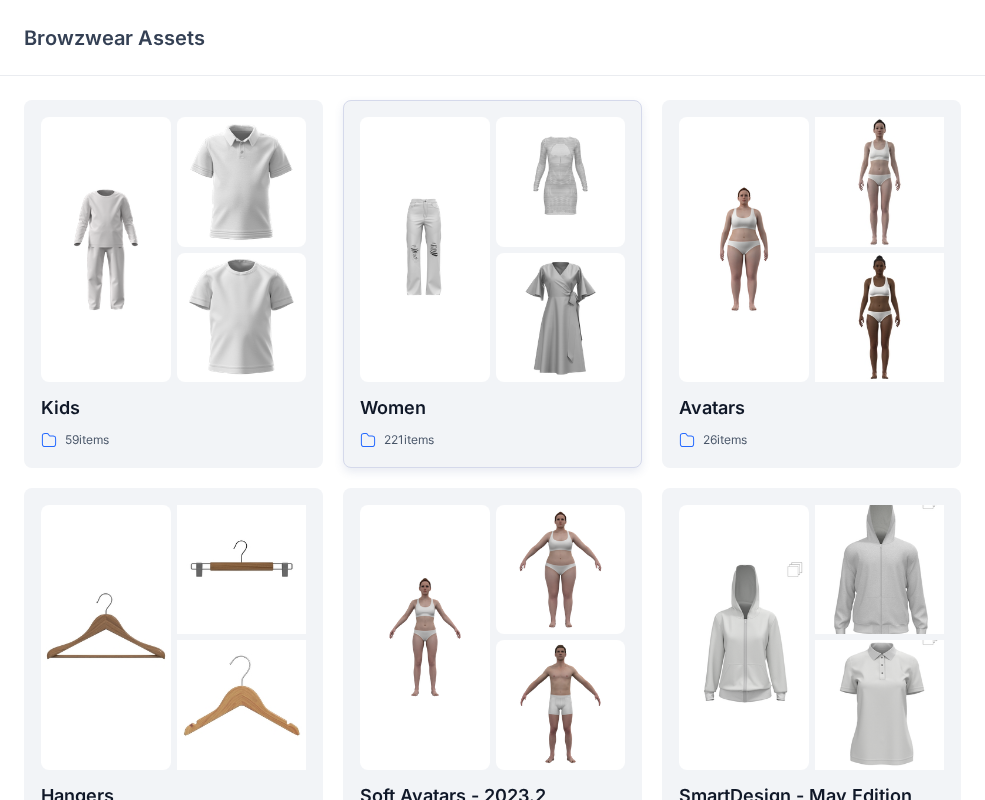 click at bounding box center (425, 249) 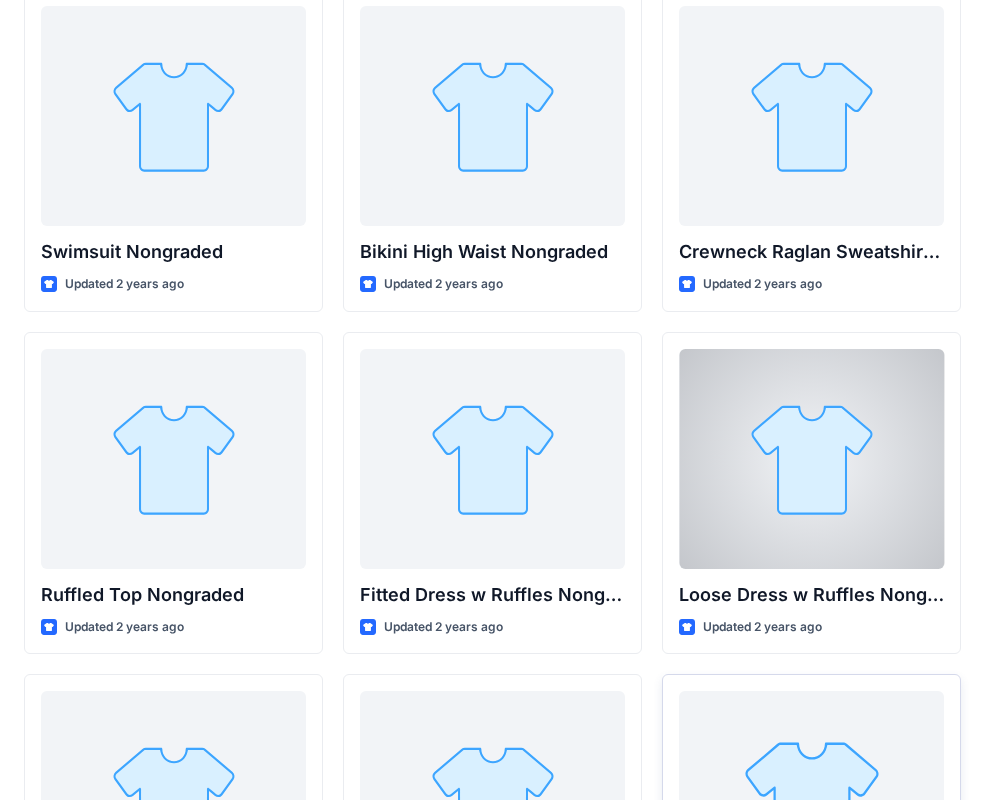 scroll, scrollTop: 19832, scrollLeft: 0, axis: vertical 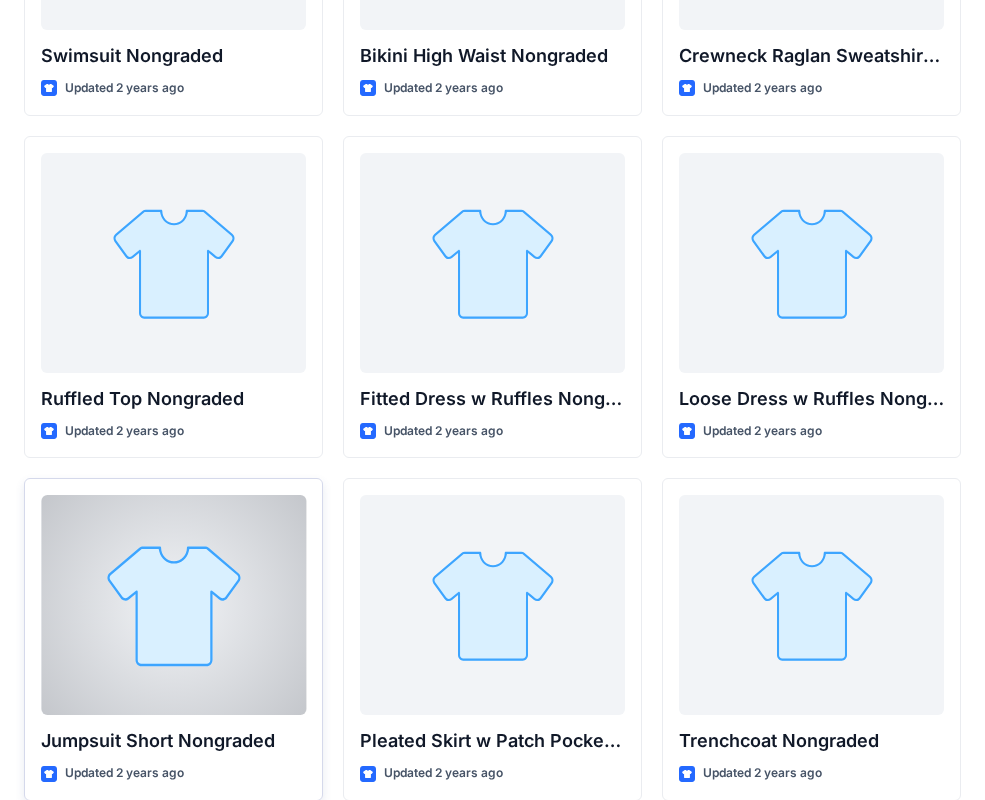 click at bounding box center (173, 605) 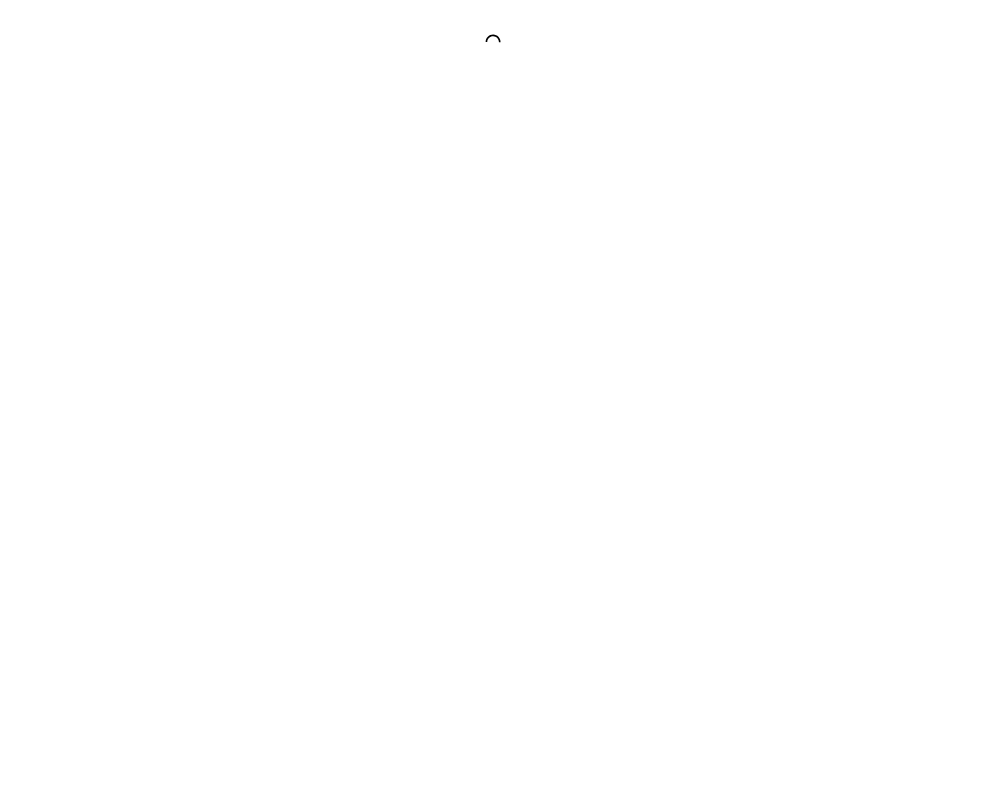 scroll, scrollTop: 0, scrollLeft: 0, axis: both 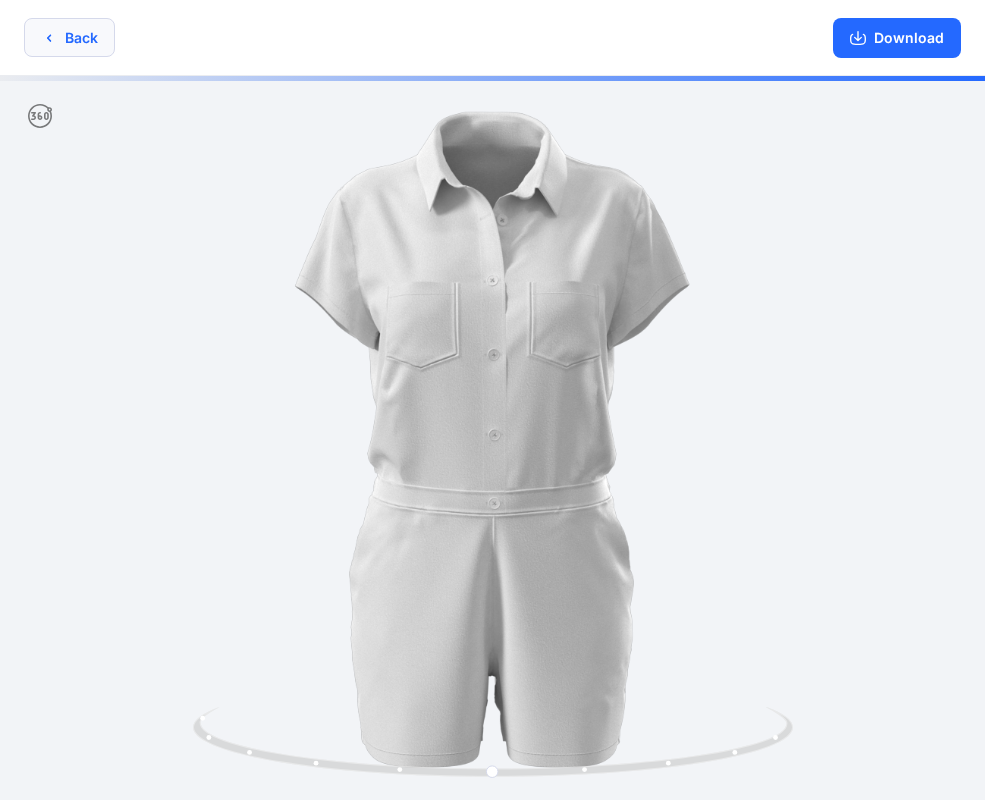click on "Back" at bounding box center [69, 37] 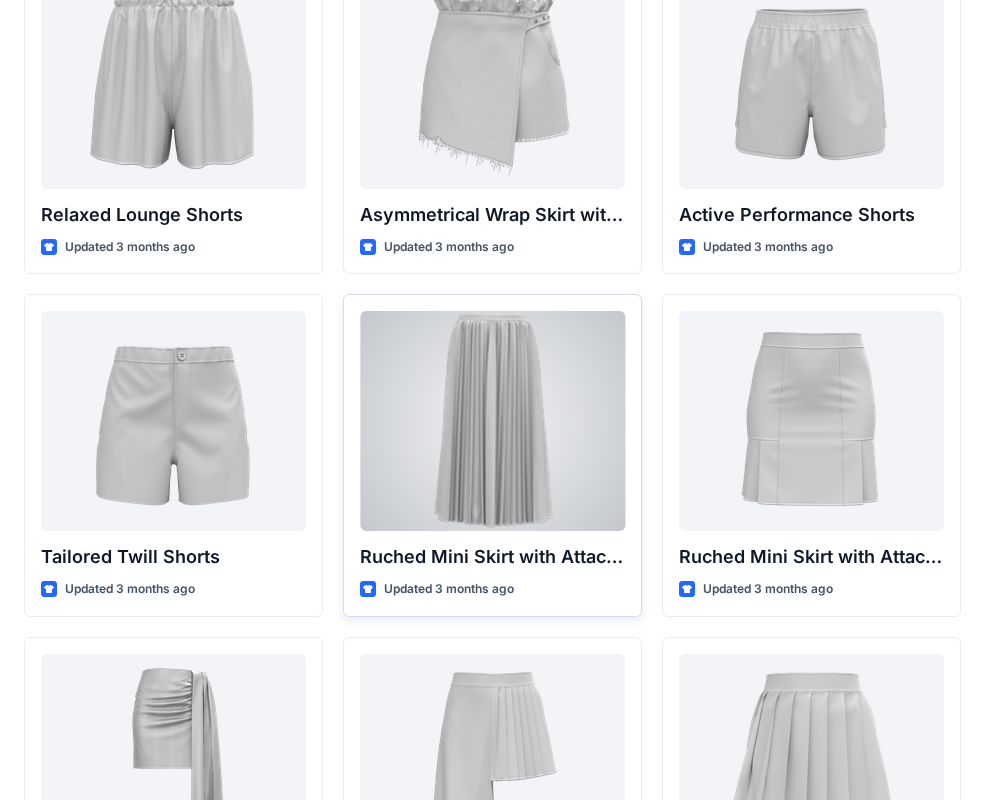 scroll, scrollTop: 3731, scrollLeft: 0, axis: vertical 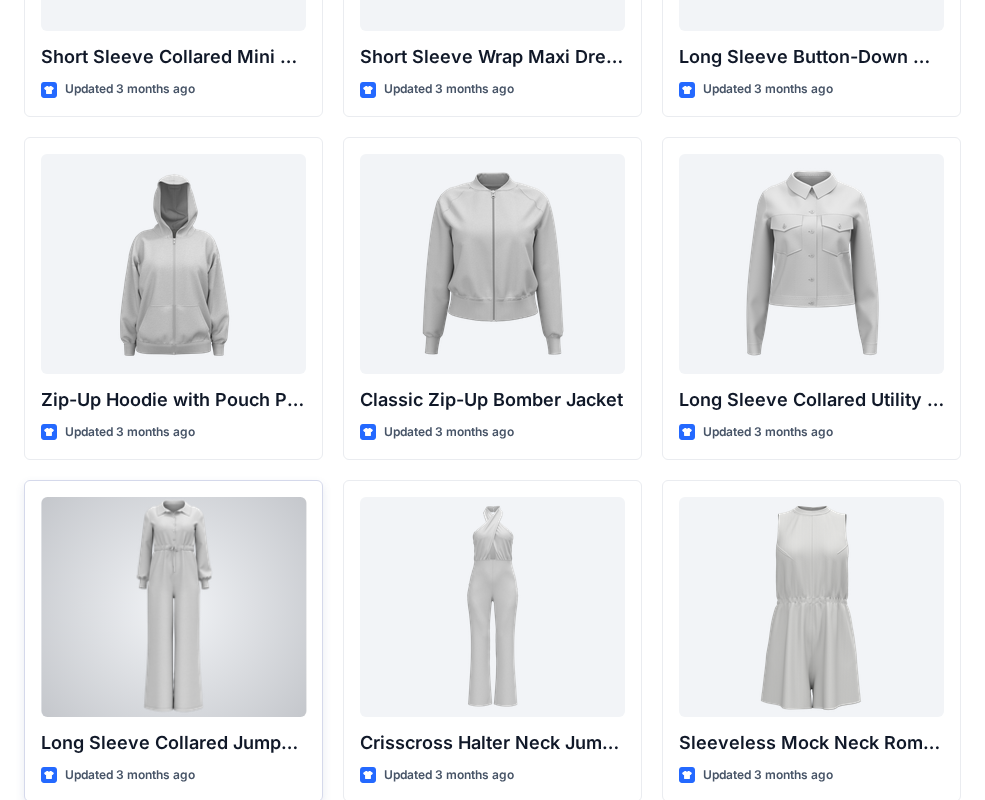 click at bounding box center (173, 607) 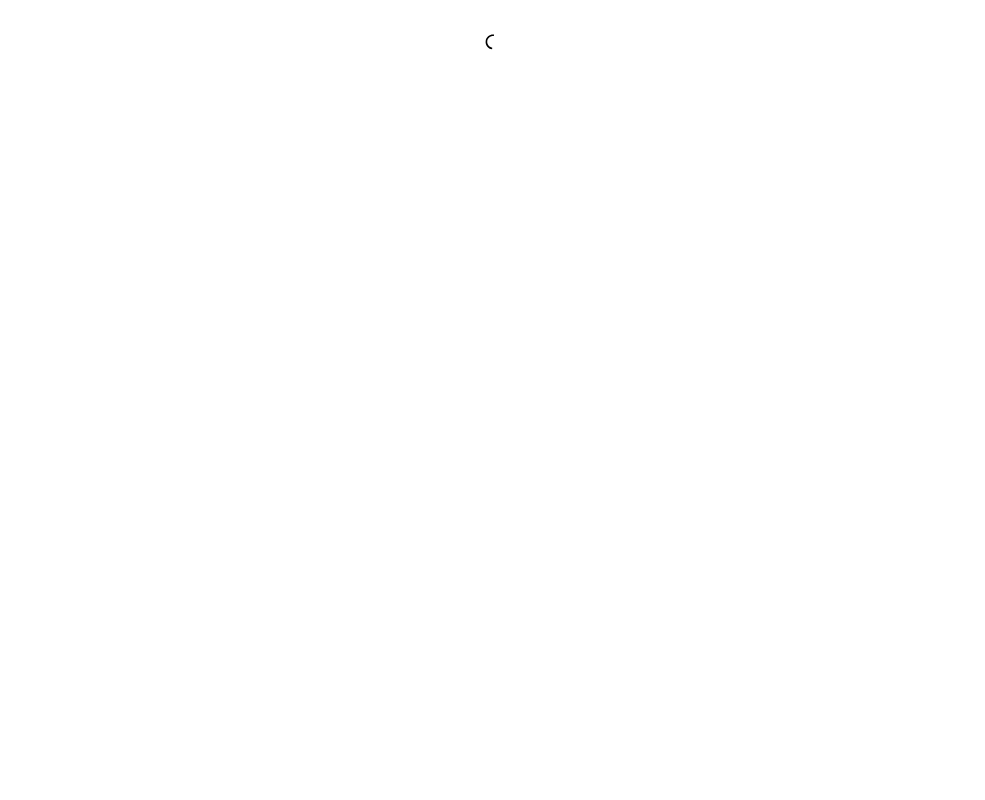 scroll, scrollTop: 0, scrollLeft: 0, axis: both 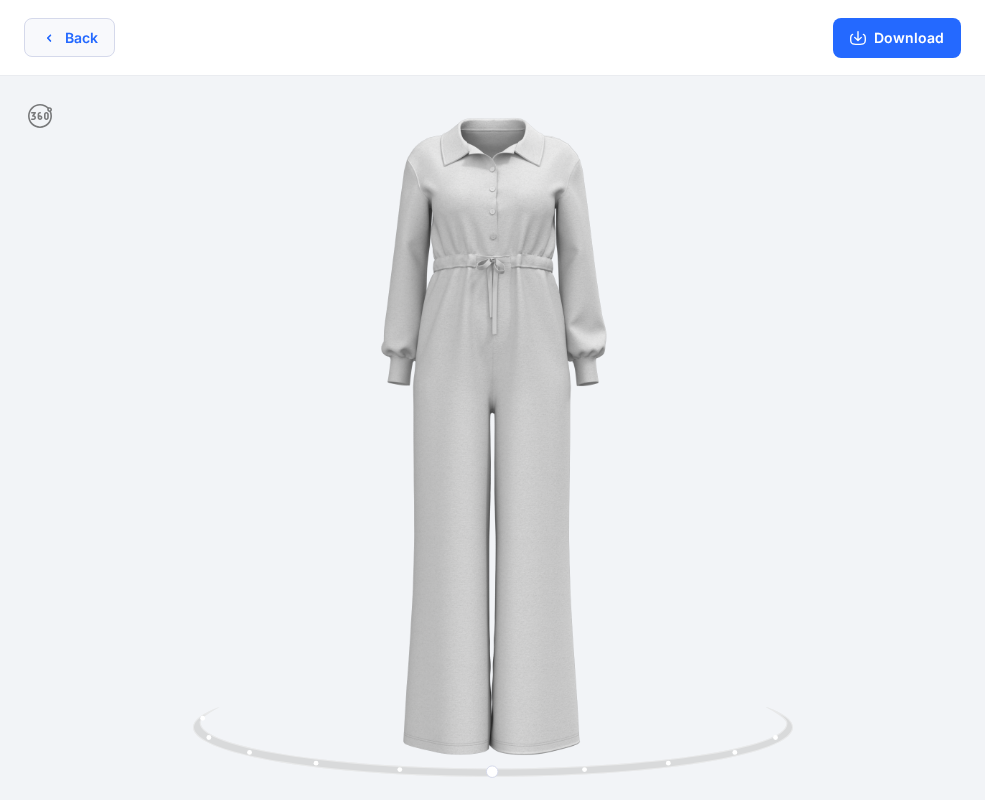 click 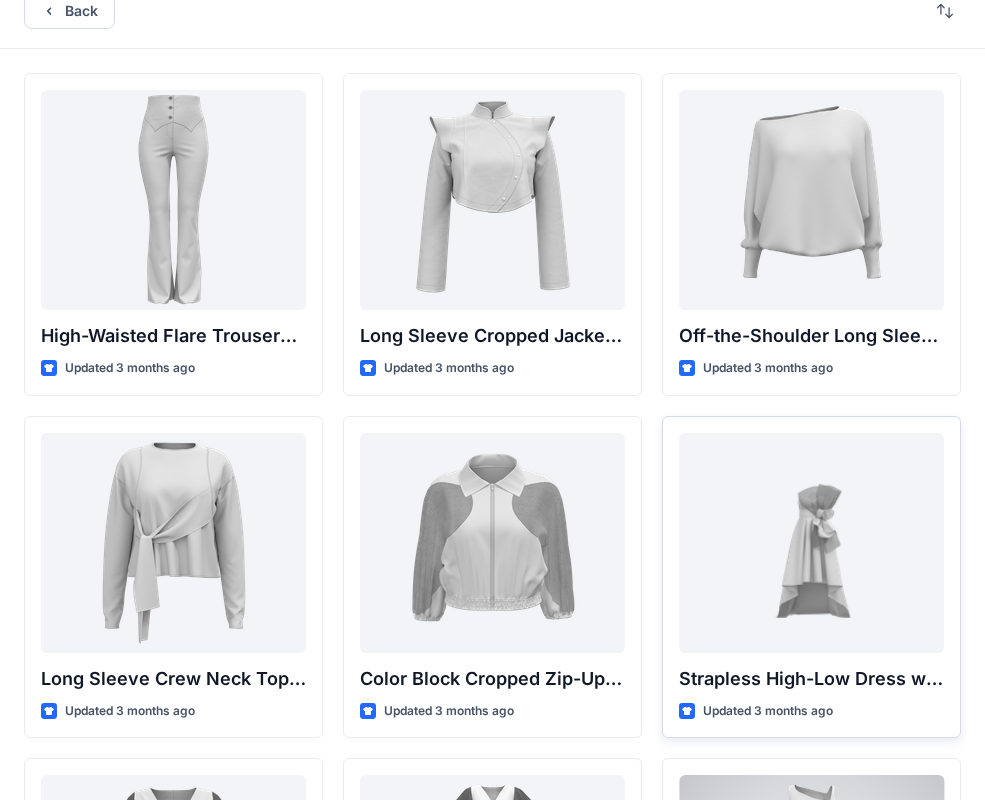 scroll, scrollTop: 0, scrollLeft: 0, axis: both 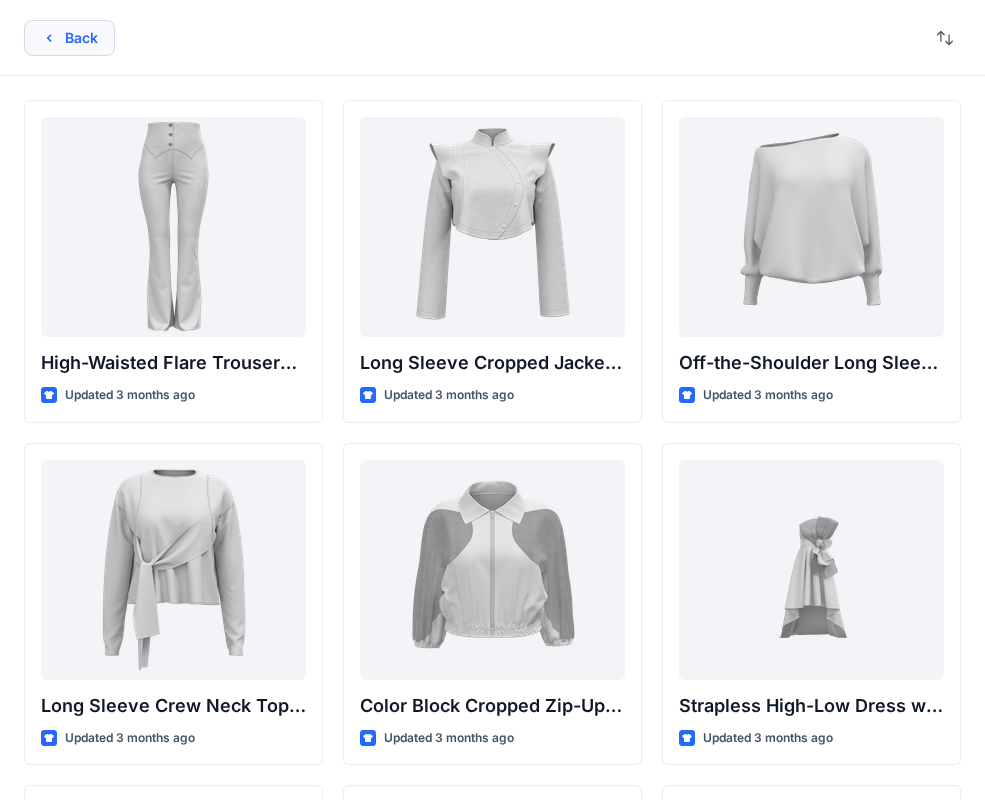 click on "Back" at bounding box center [69, 38] 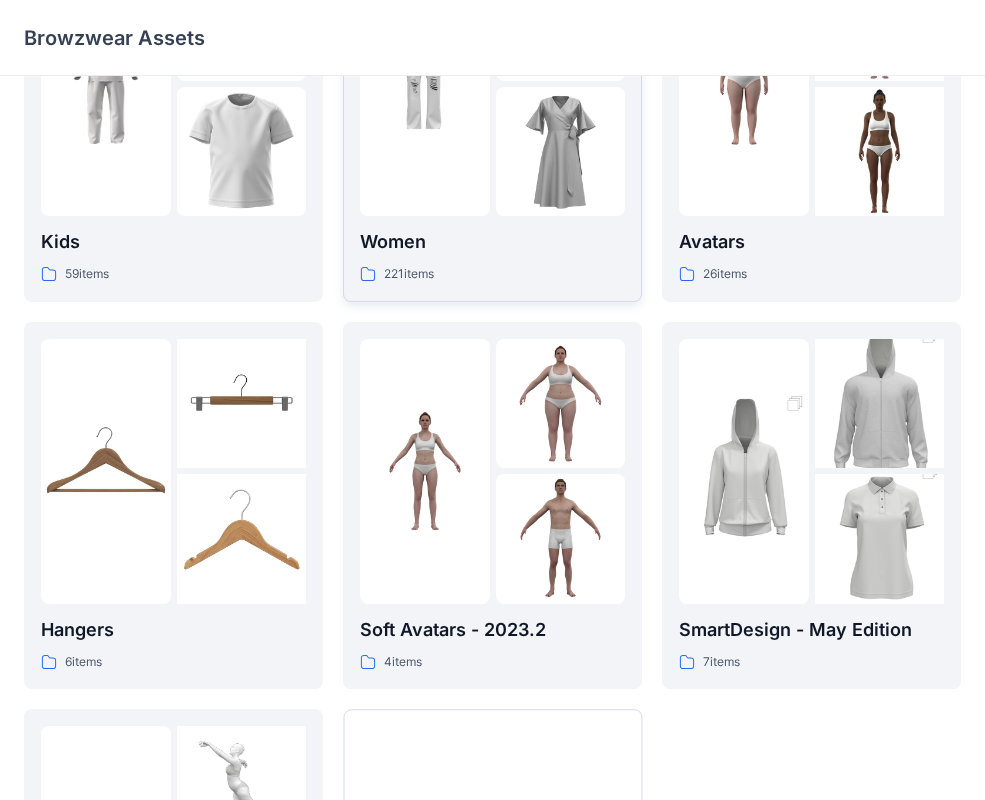 scroll, scrollTop: 260, scrollLeft: 0, axis: vertical 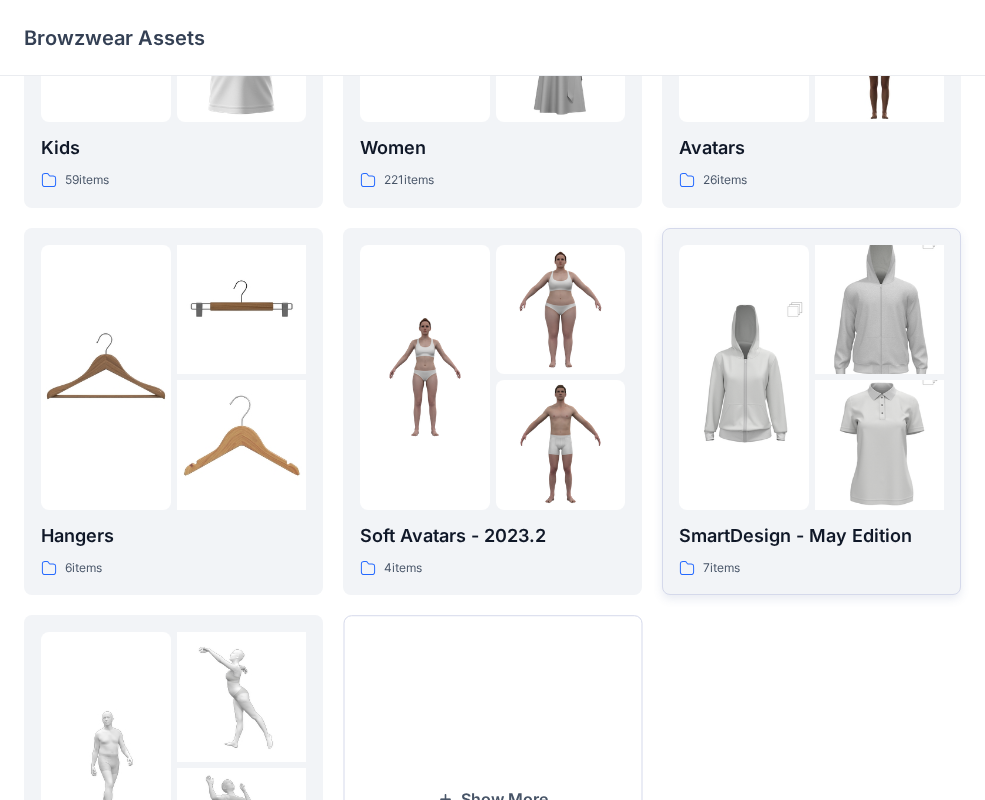 click at bounding box center (880, 445) 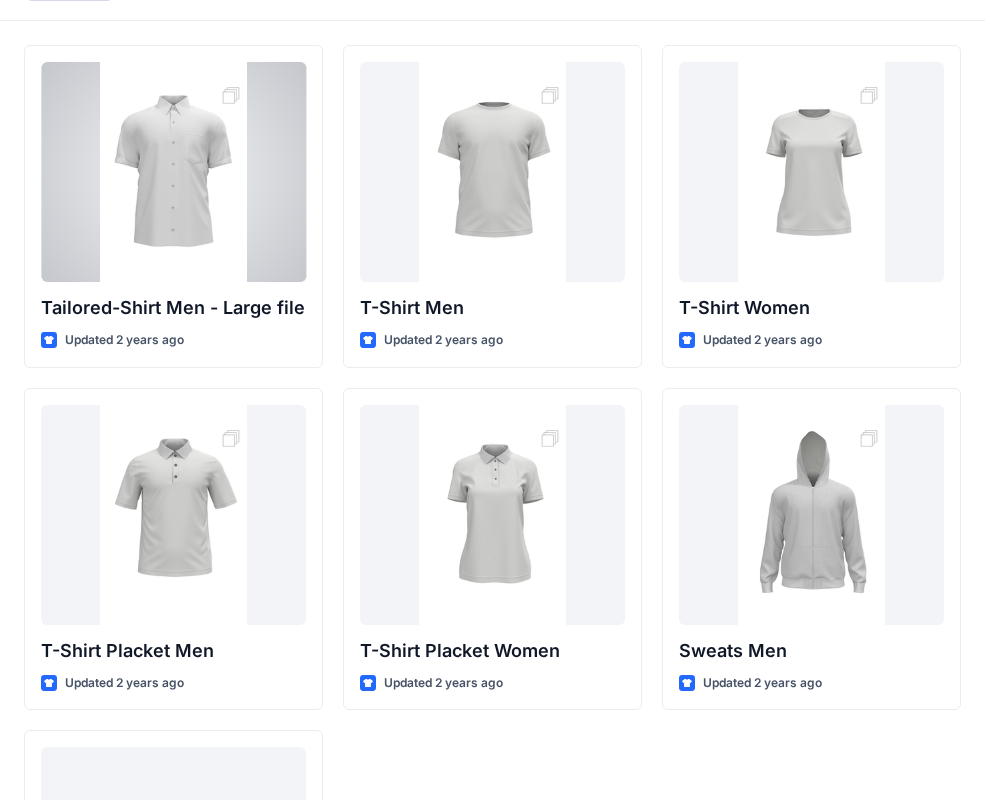 scroll, scrollTop: 0, scrollLeft: 0, axis: both 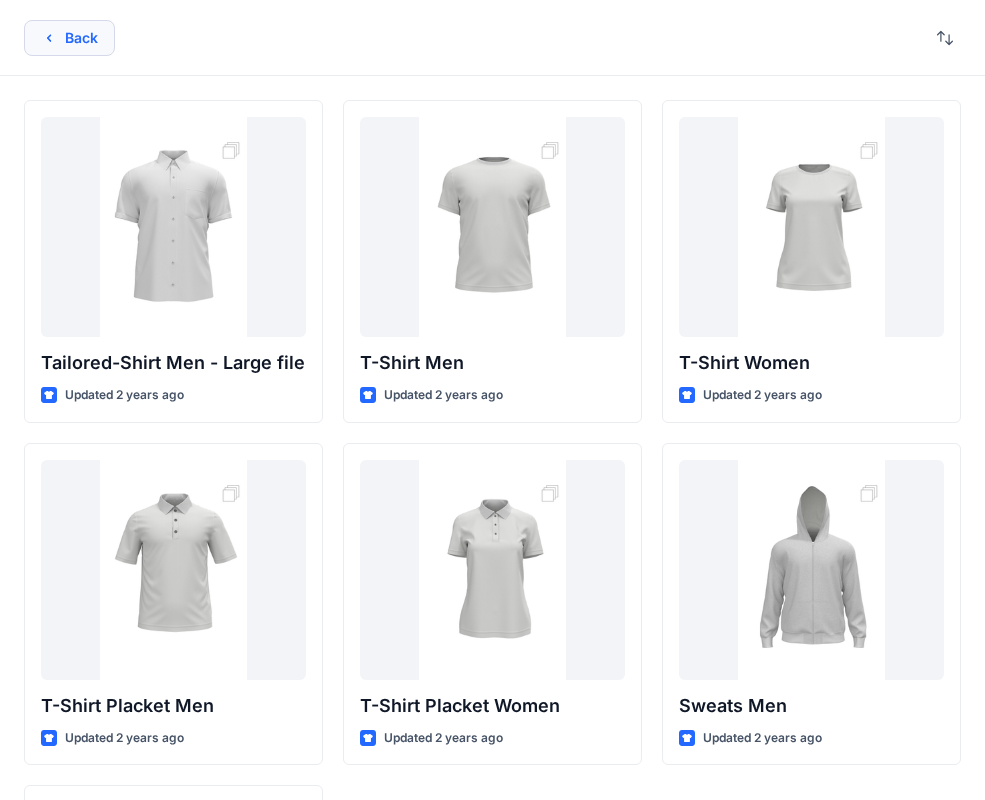 click on "Back" at bounding box center [69, 38] 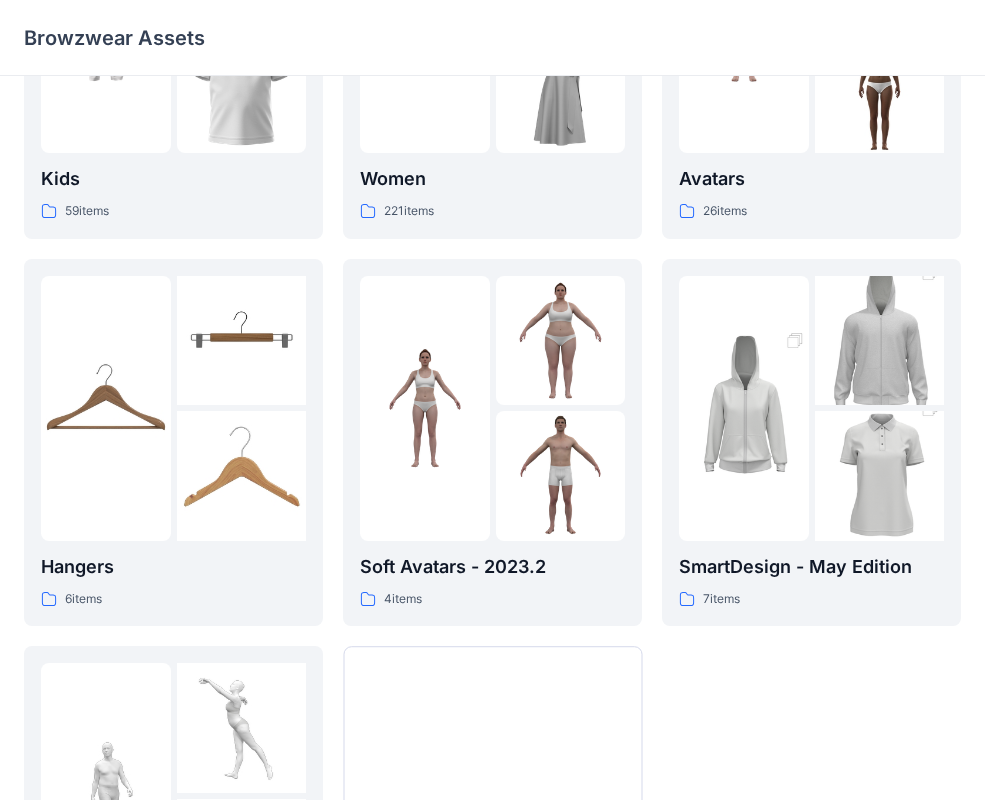 scroll, scrollTop: 498, scrollLeft: 0, axis: vertical 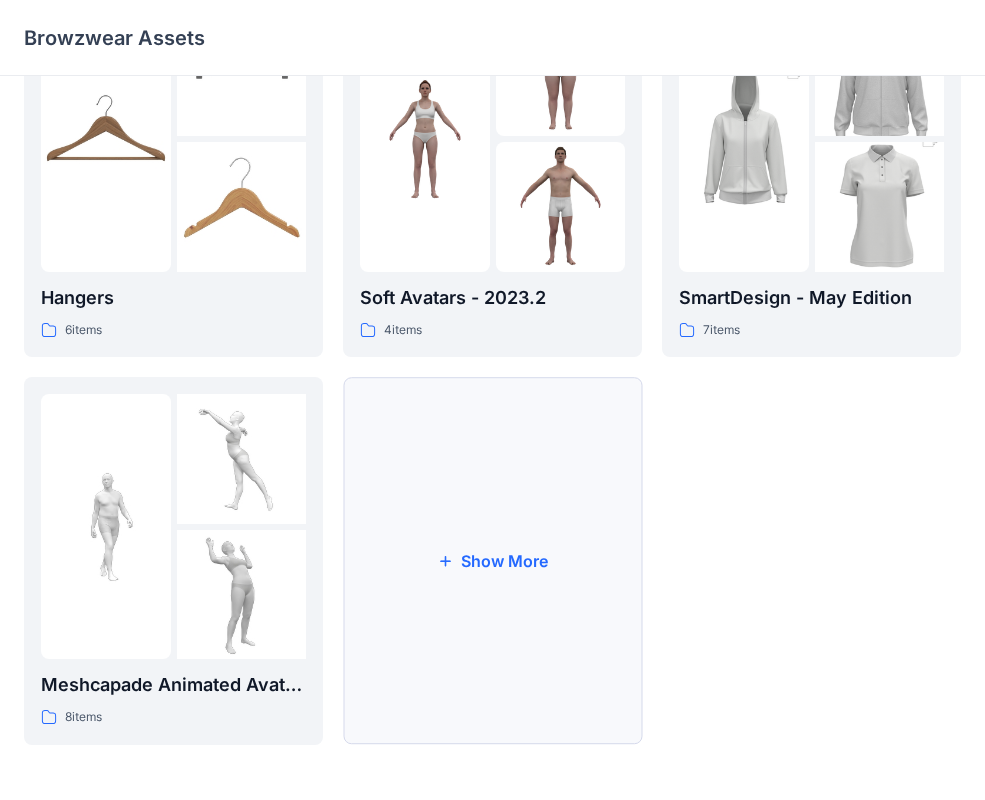 click on "Show More" at bounding box center (492, 561) 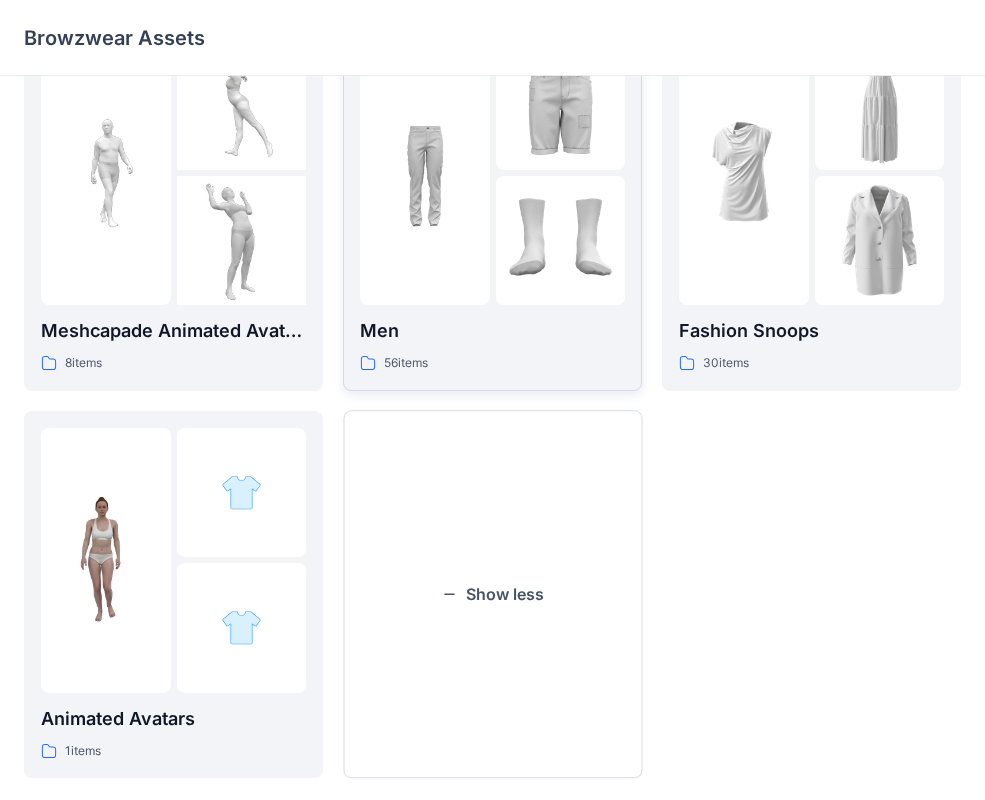 scroll, scrollTop: 853, scrollLeft: 0, axis: vertical 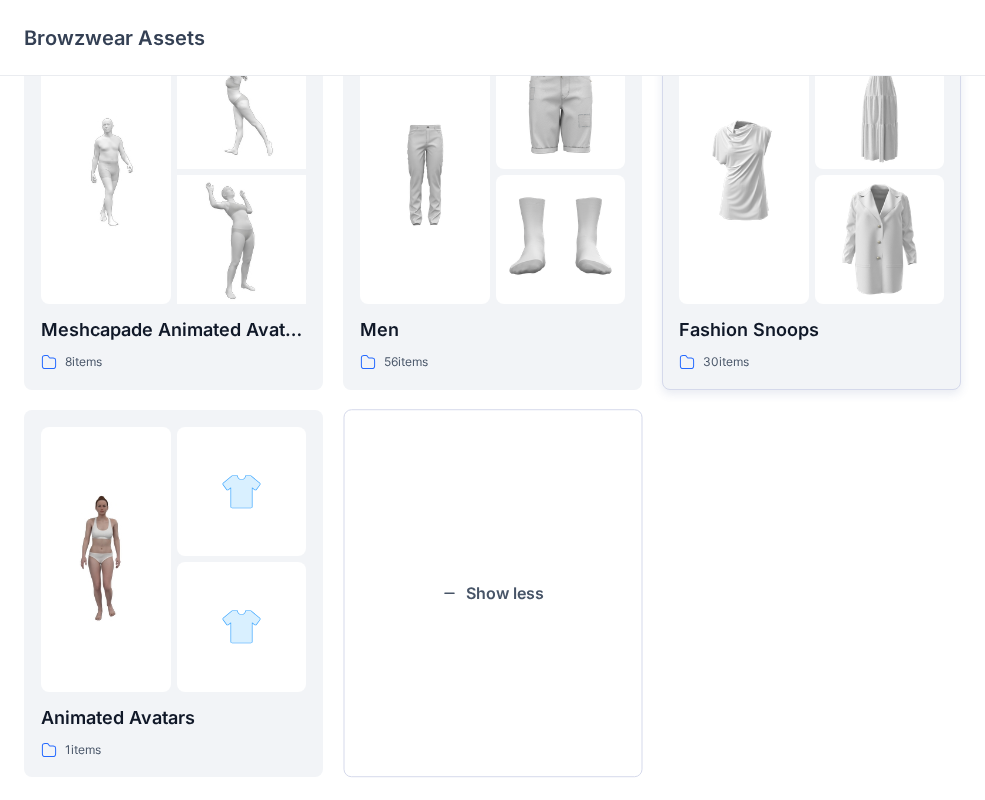 click at bounding box center (880, 240) 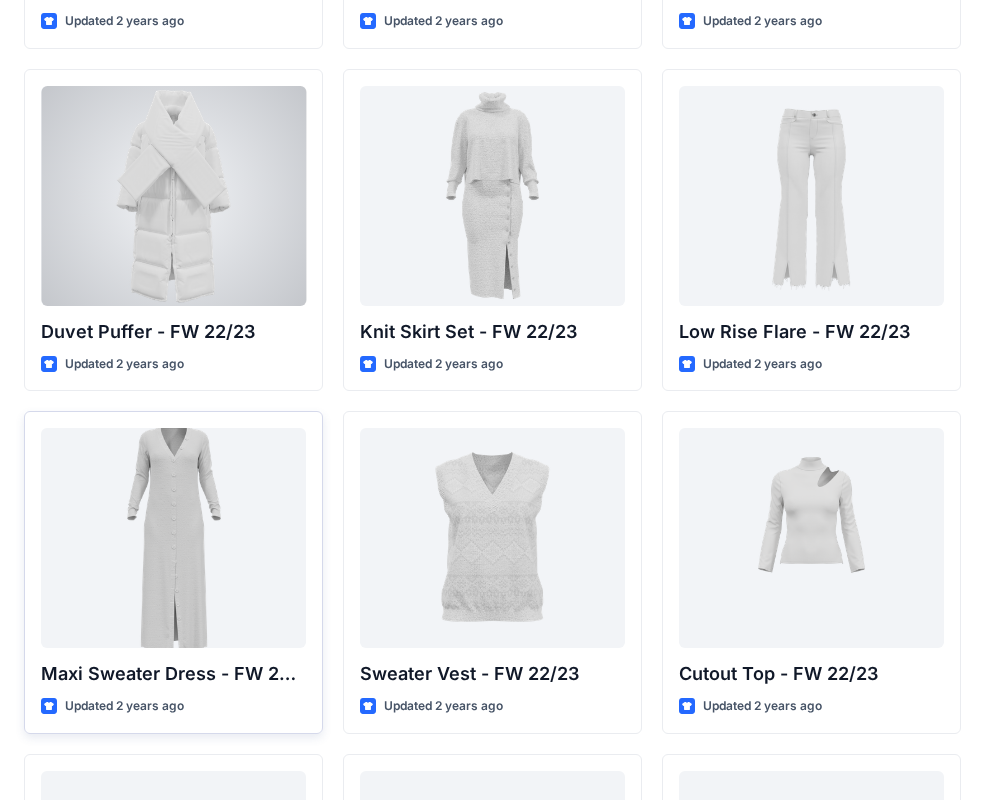 scroll, scrollTop: 0, scrollLeft: 0, axis: both 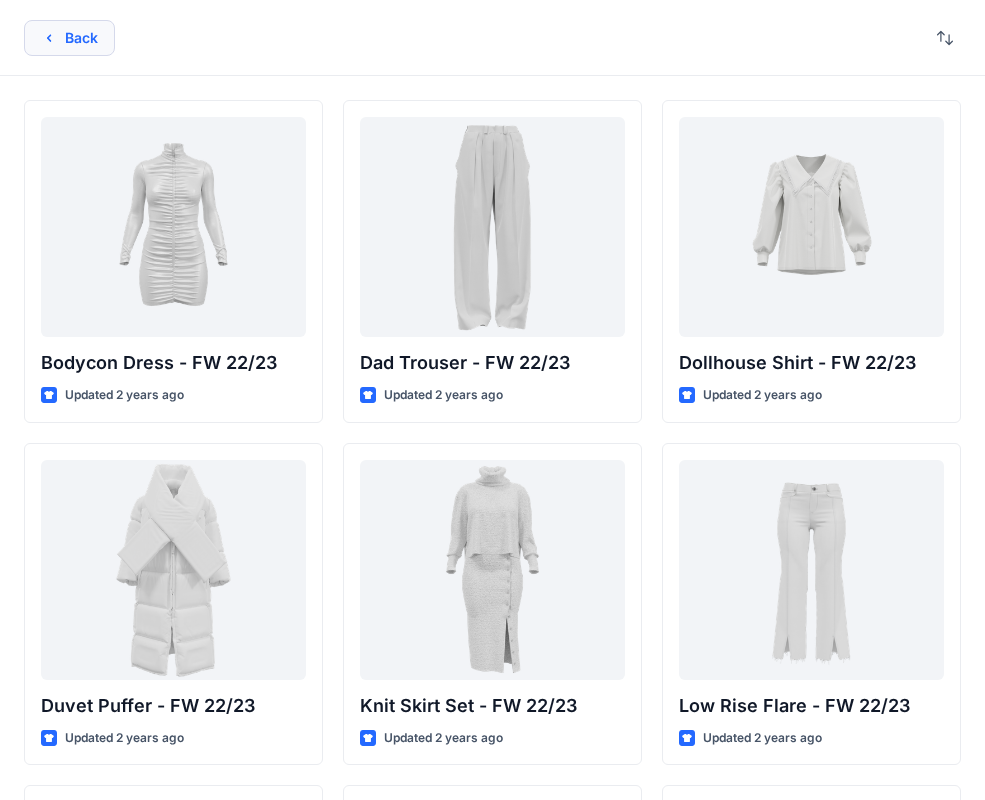 click 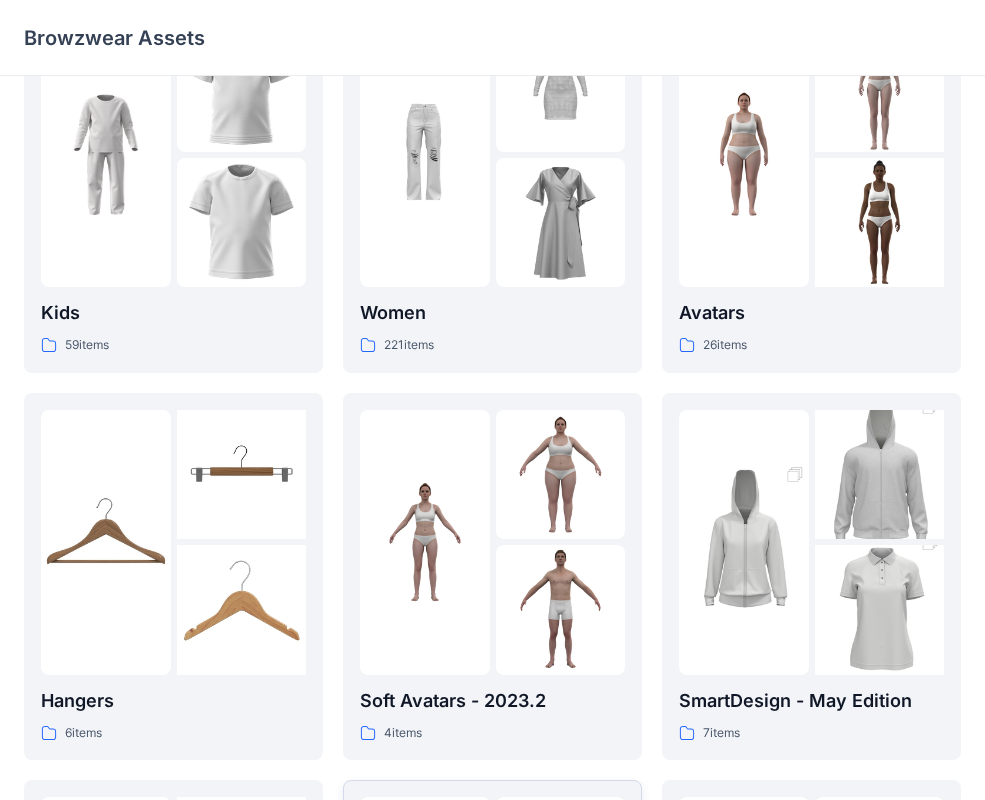 scroll, scrollTop: 0, scrollLeft: 0, axis: both 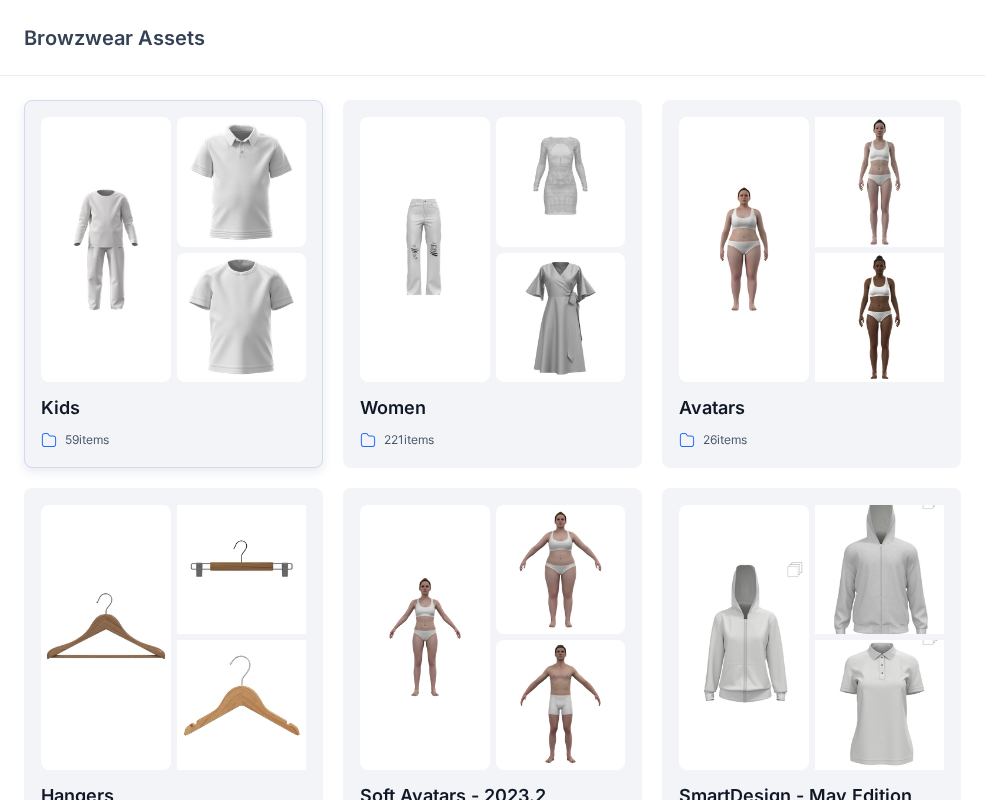 click at bounding box center [242, 318] 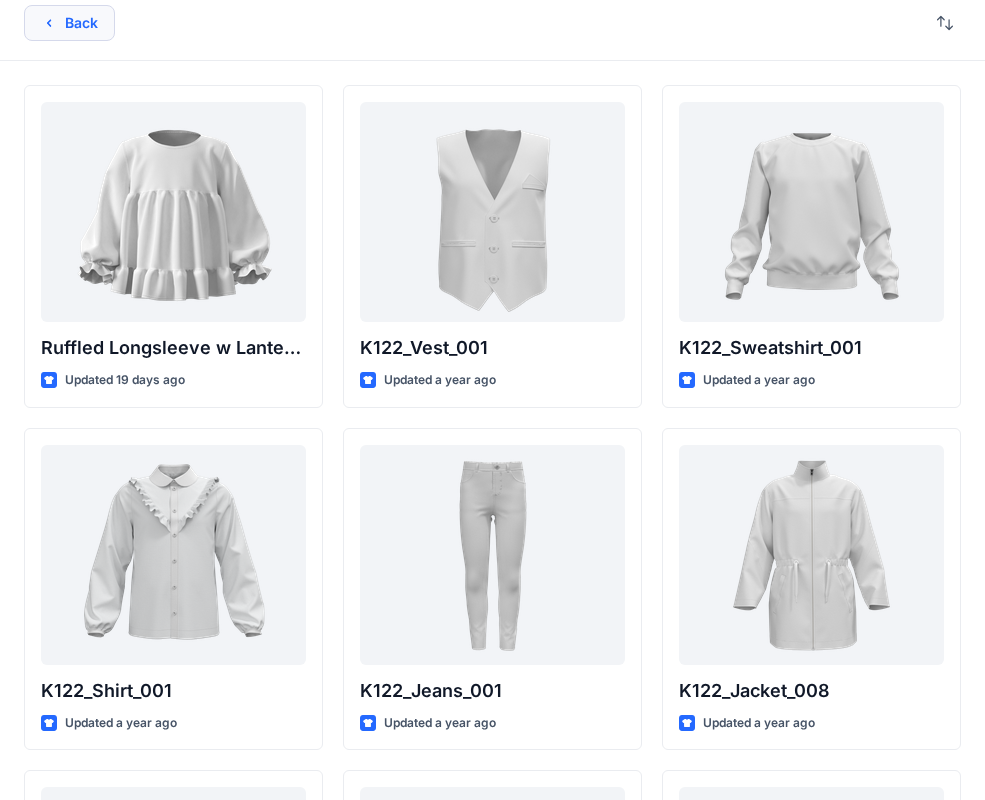 scroll, scrollTop: 0, scrollLeft: 0, axis: both 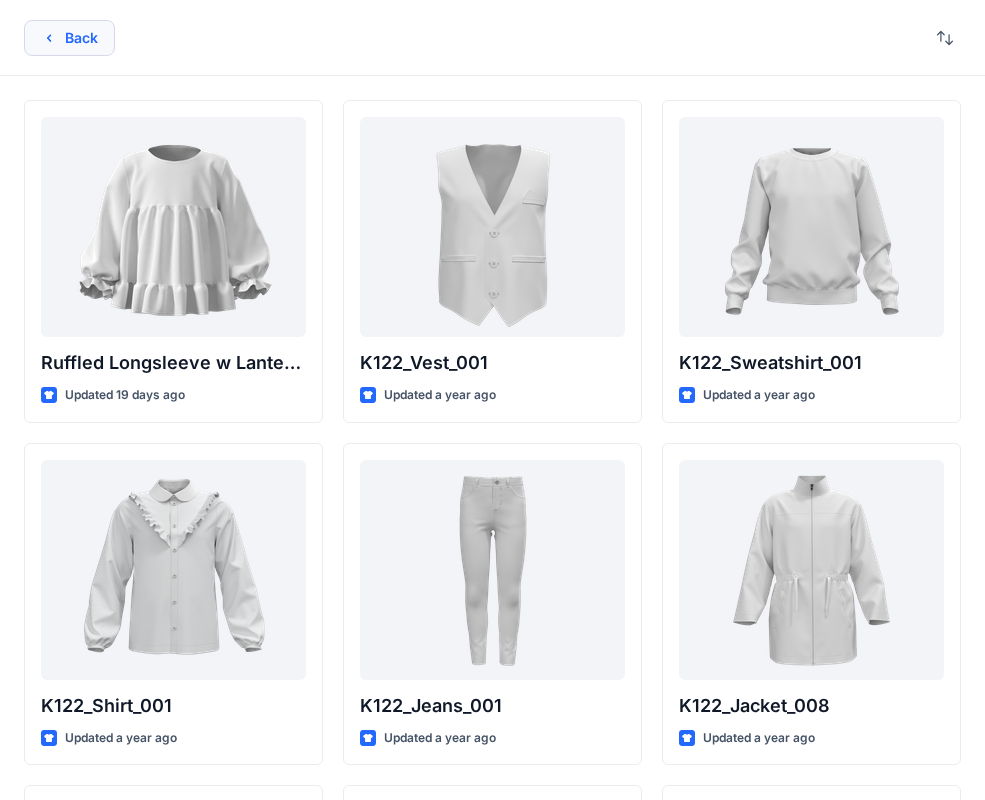 click on "Back" at bounding box center [69, 38] 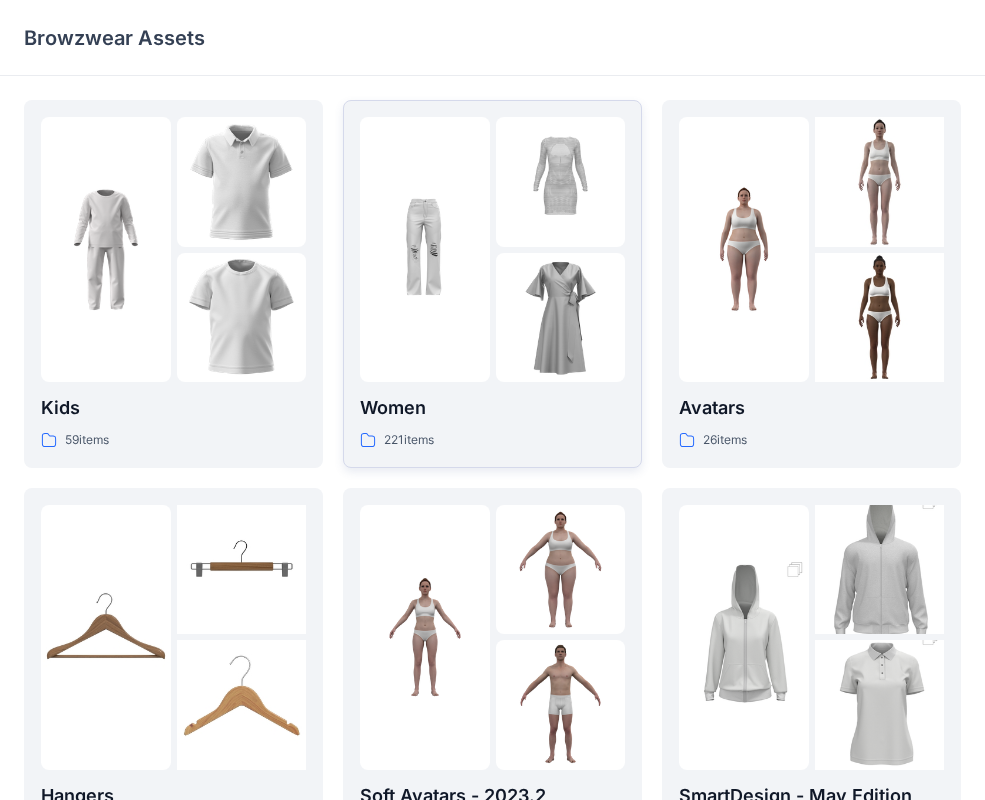 click at bounding box center [425, 250] 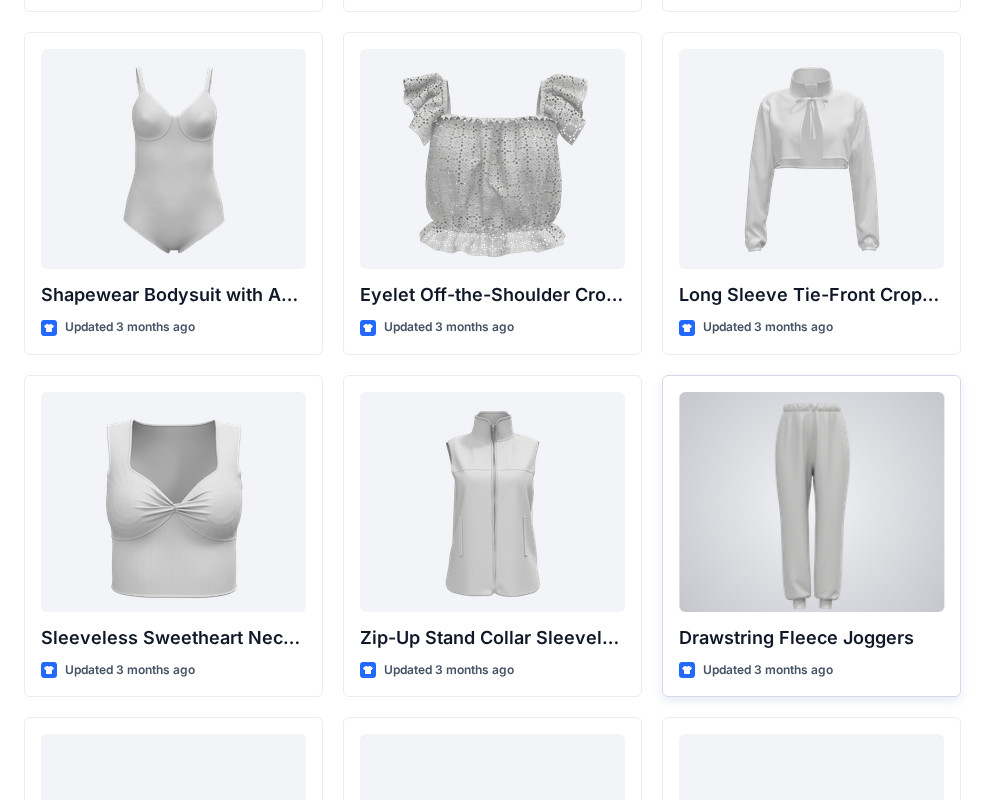 scroll, scrollTop: 6577, scrollLeft: 0, axis: vertical 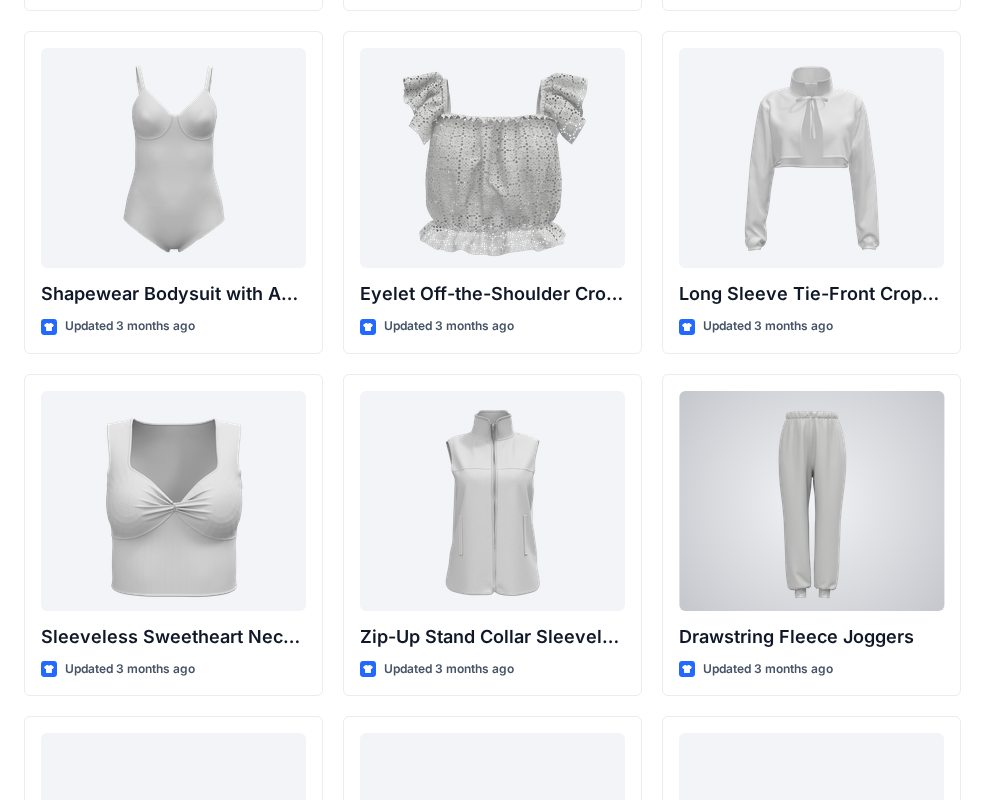 click at bounding box center (811, 501) 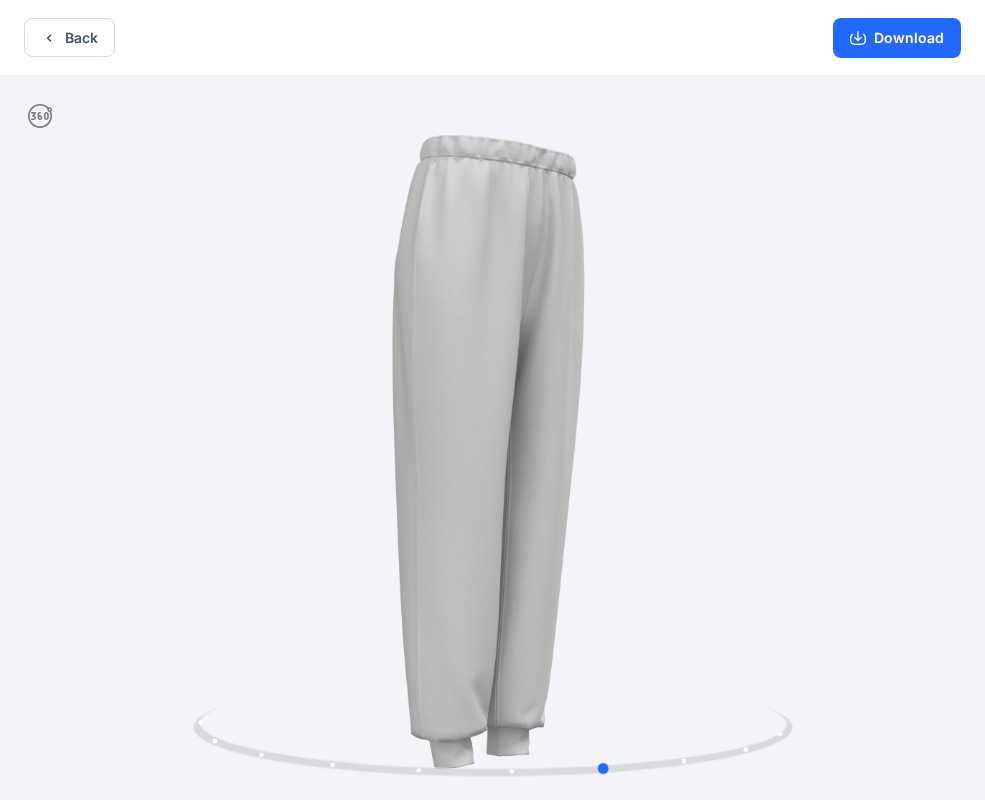 drag, startPoint x: 488, startPoint y: 772, endPoint x: 2, endPoint y: 716, distance: 489.2157 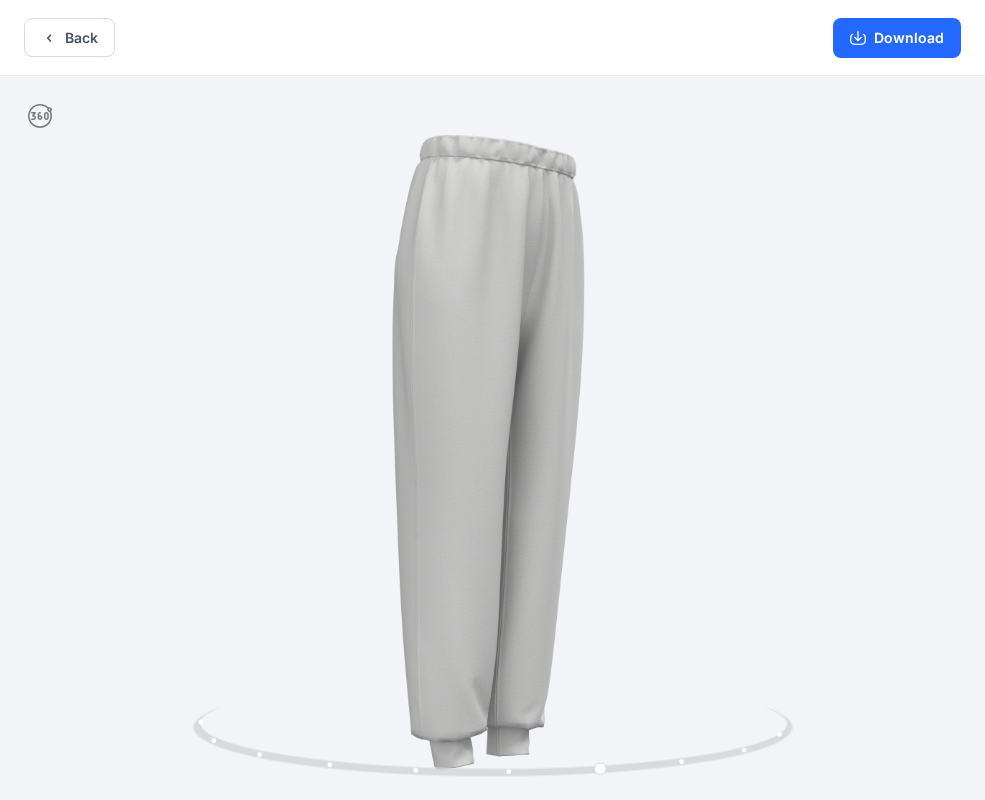 drag, startPoint x: 74, startPoint y: 44, endPoint x: 992, endPoint y: 275, distance: 946.6177 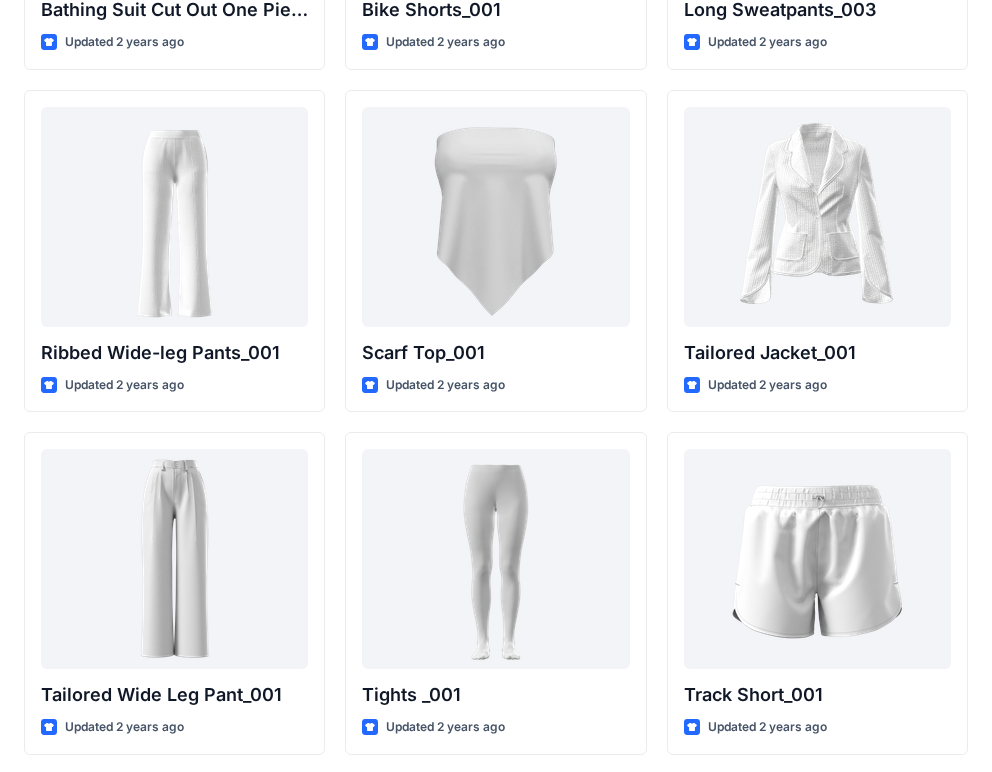 scroll, scrollTop: 20225, scrollLeft: 0, axis: vertical 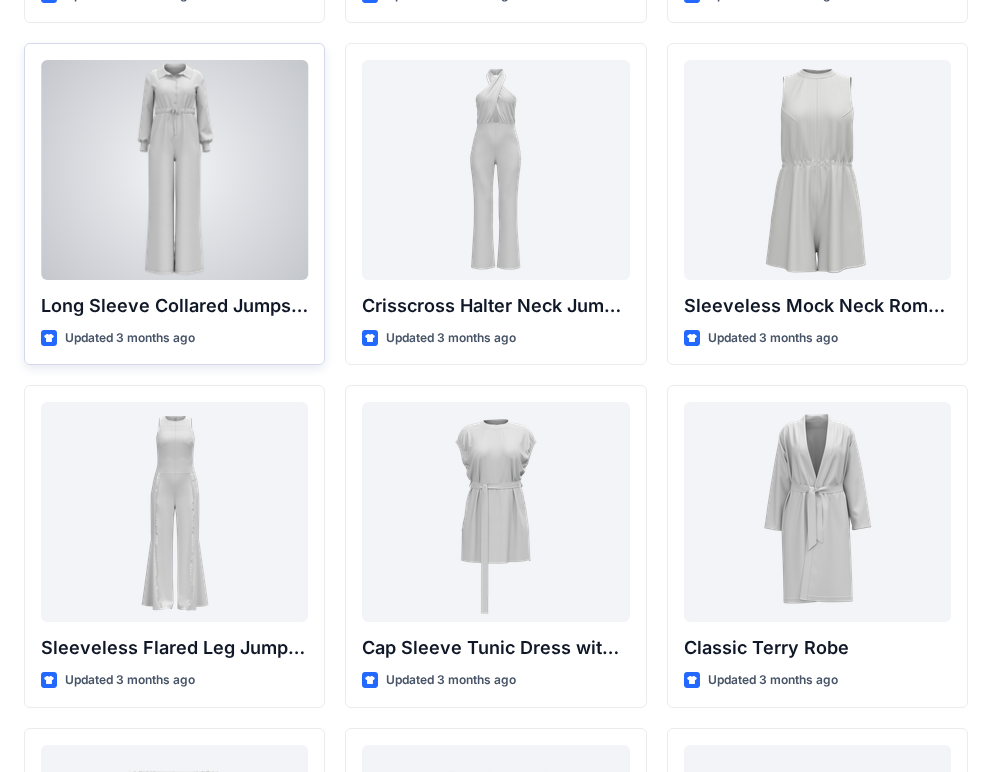 click at bounding box center (174, 170) 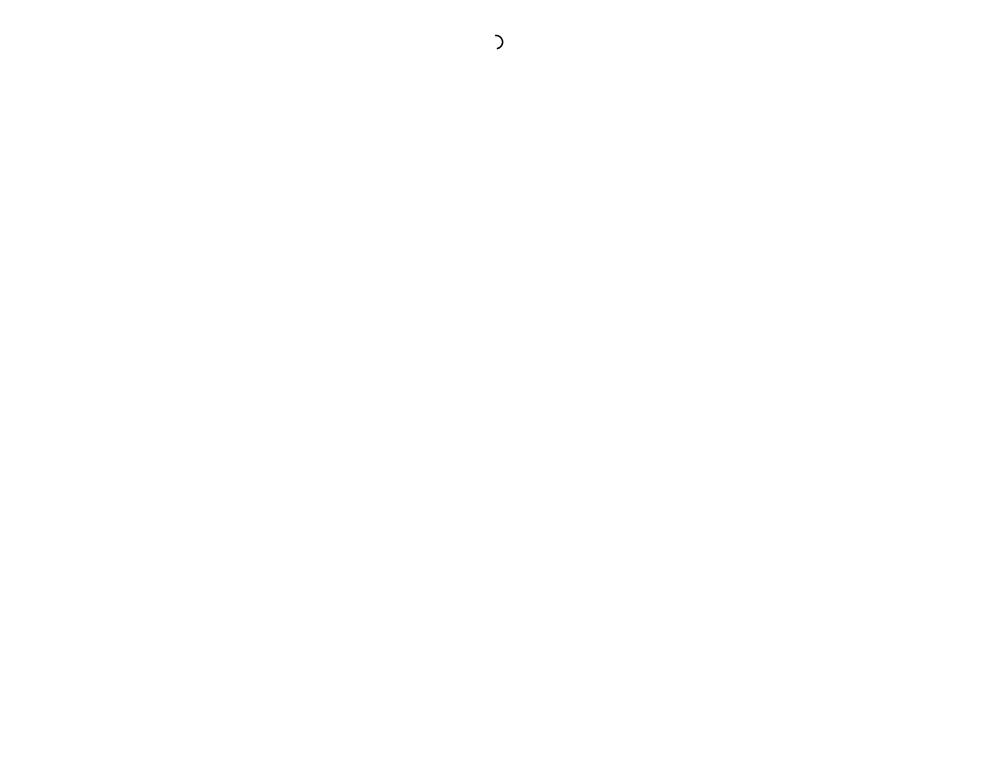 scroll, scrollTop: 0, scrollLeft: 0, axis: both 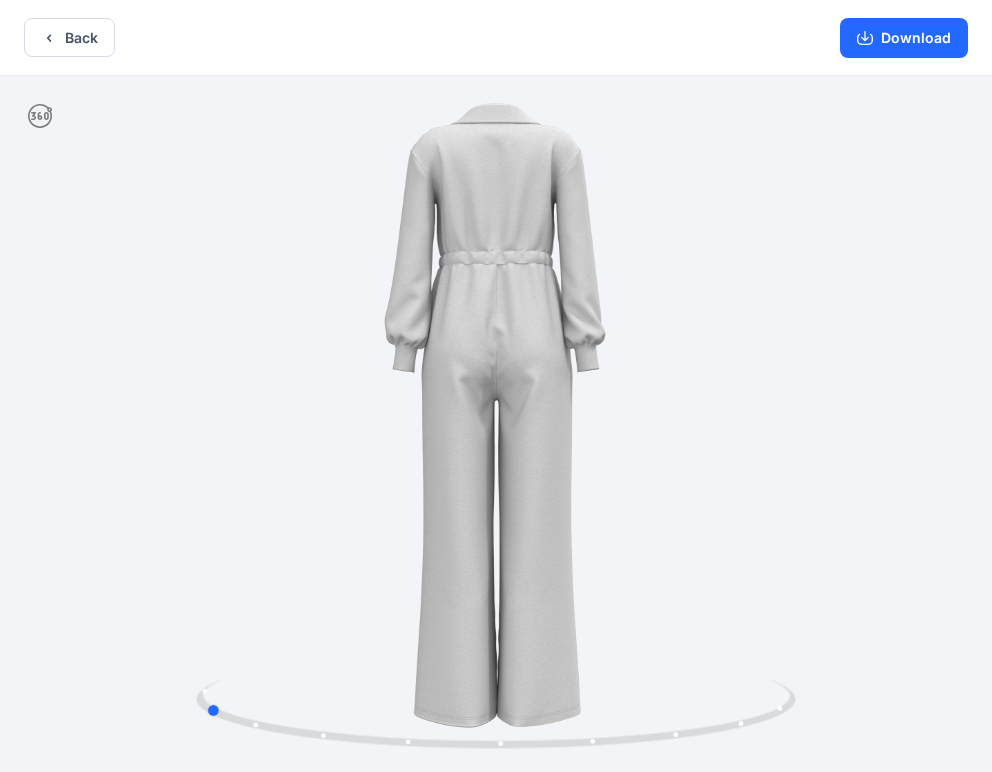drag, startPoint x: 498, startPoint y: 746, endPoint x: 133, endPoint y: 601, distance: 392.74673 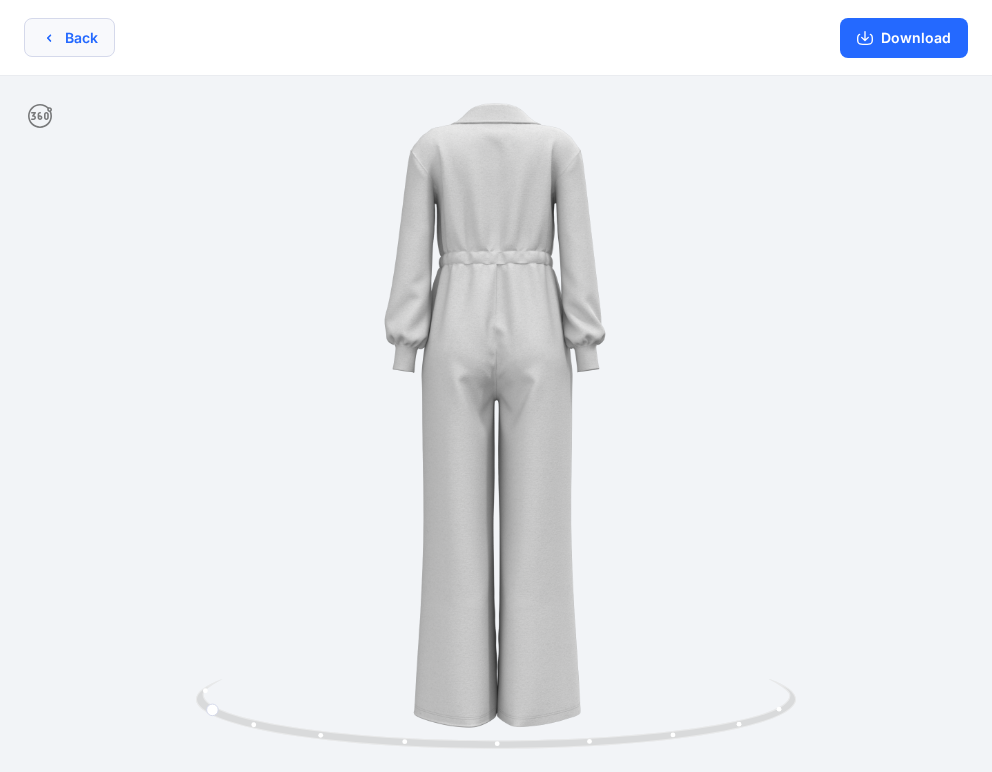 click on "Back" at bounding box center (69, 37) 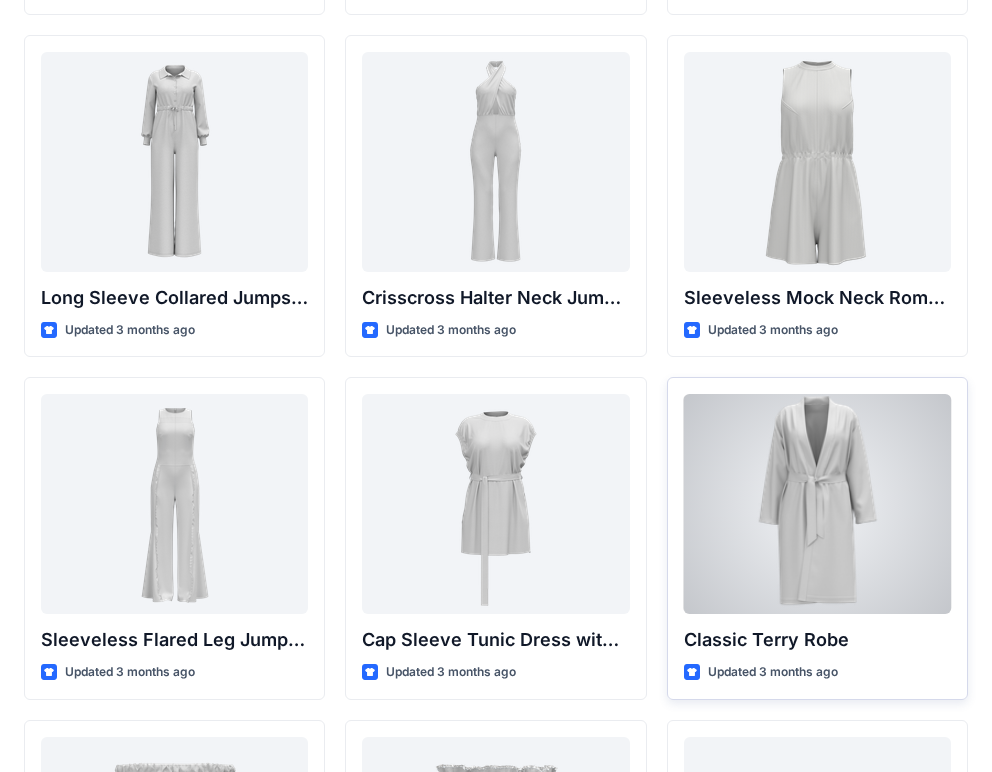 scroll, scrollTop: 4176, scrollLeft: 0, axis: vertical 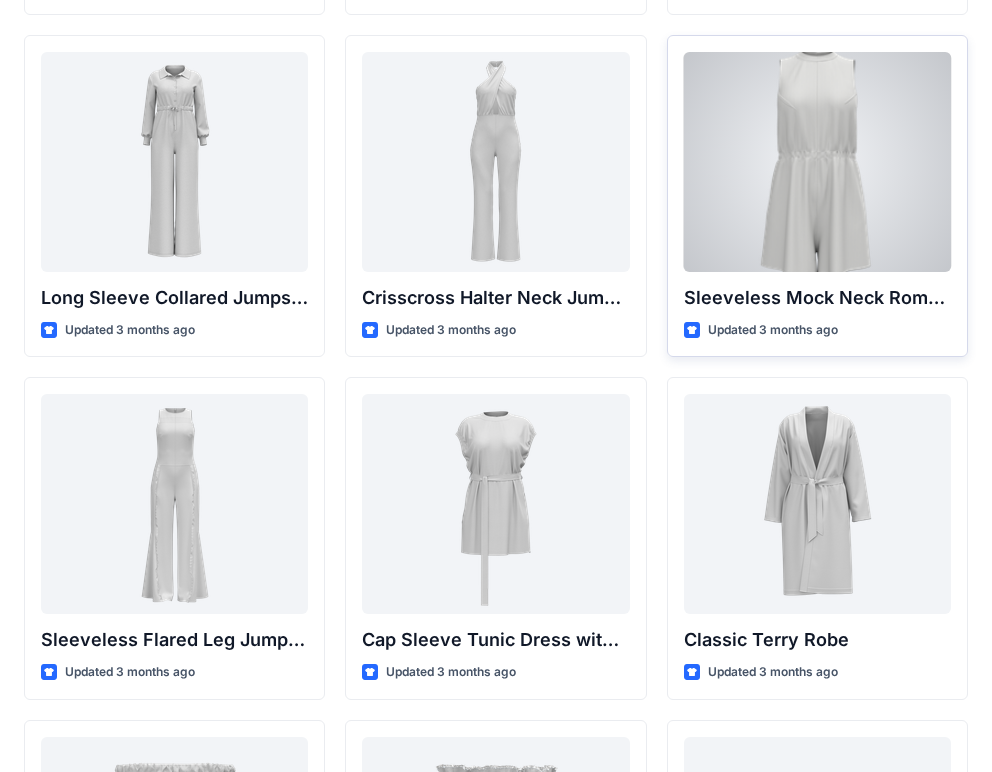 click at bounding box center (817, 162) 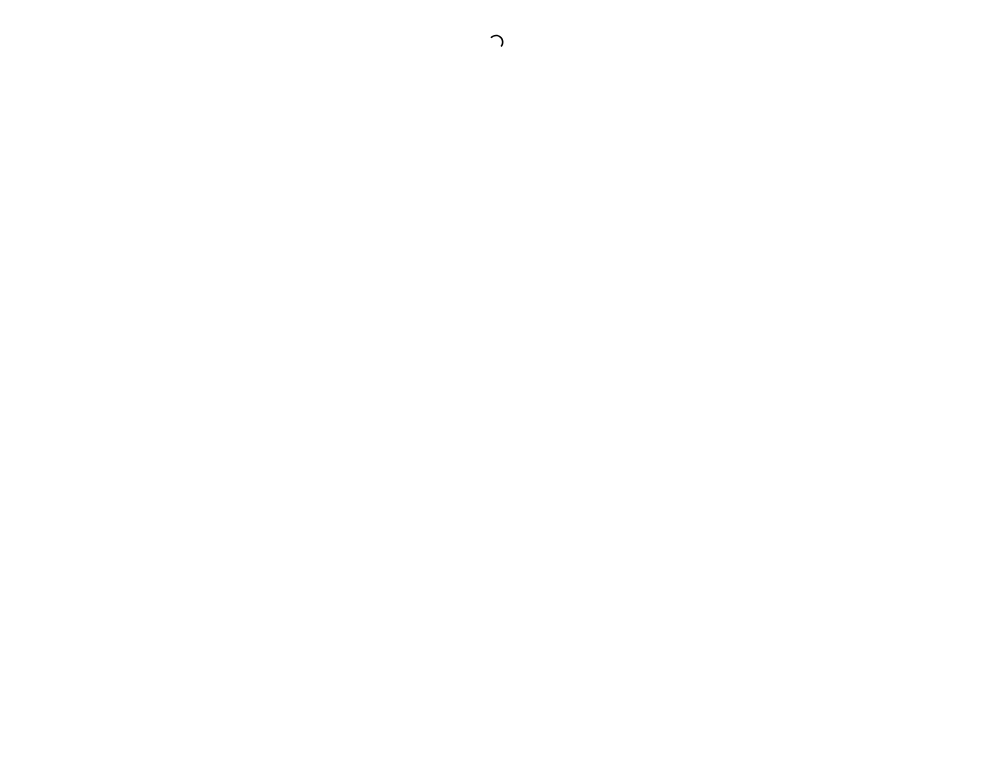 scroll, scrollTop: 0, scrollLeft: 0, axis: both 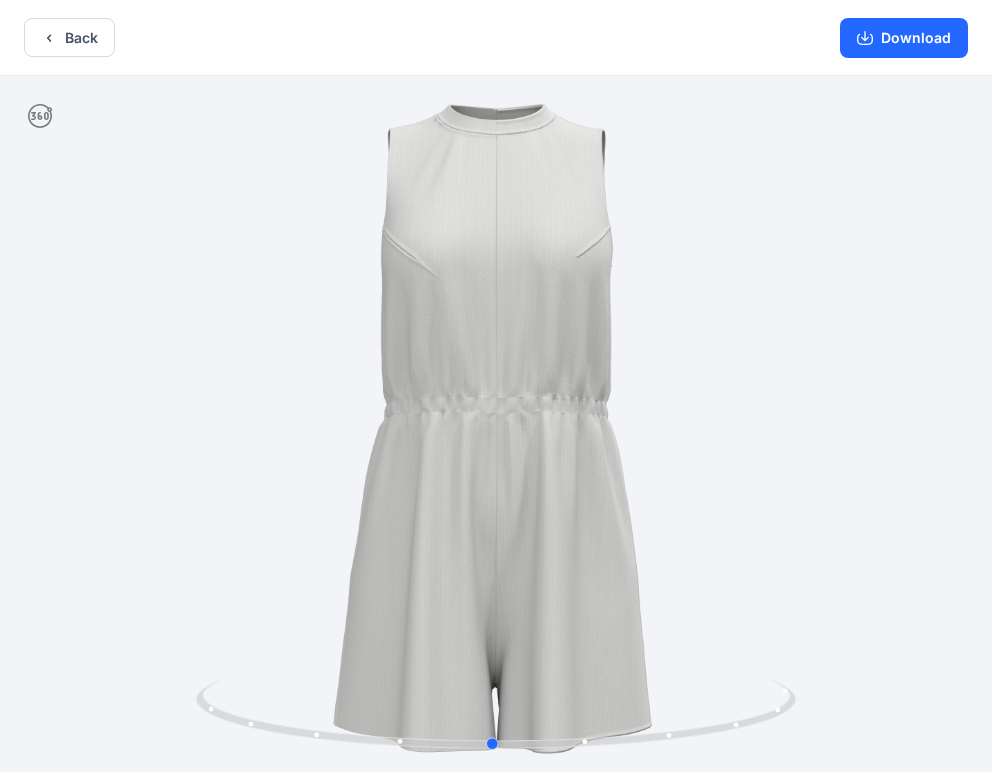 drag, startPoint x: 496, startPoint y: 746, endPoint x: 1094, endPoint y: 675, distance: 602.20013 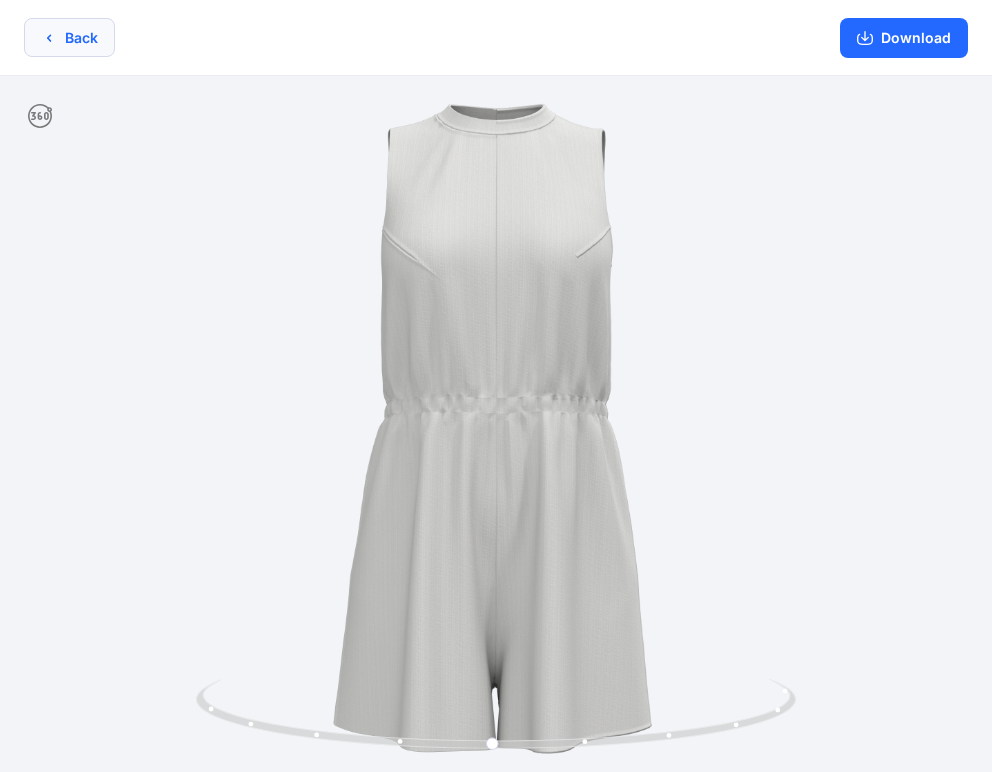 click on "Back" at bounding box center (69, 37) 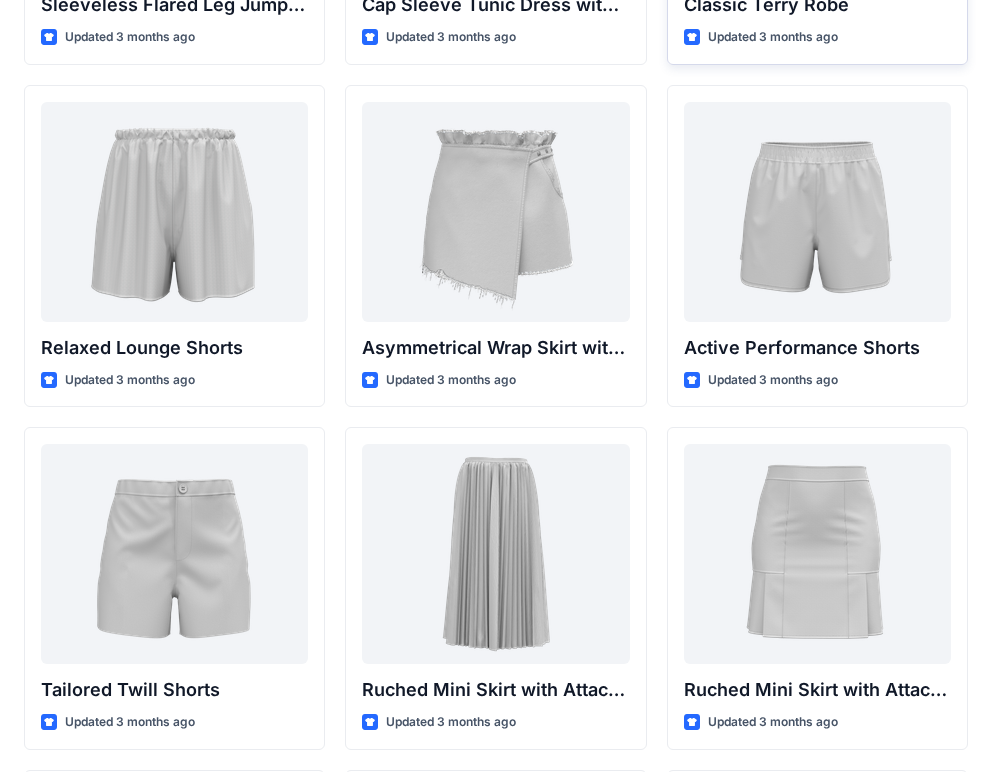scroll, scrollTop: 4177, scrollLeft: 0, axis: vertical 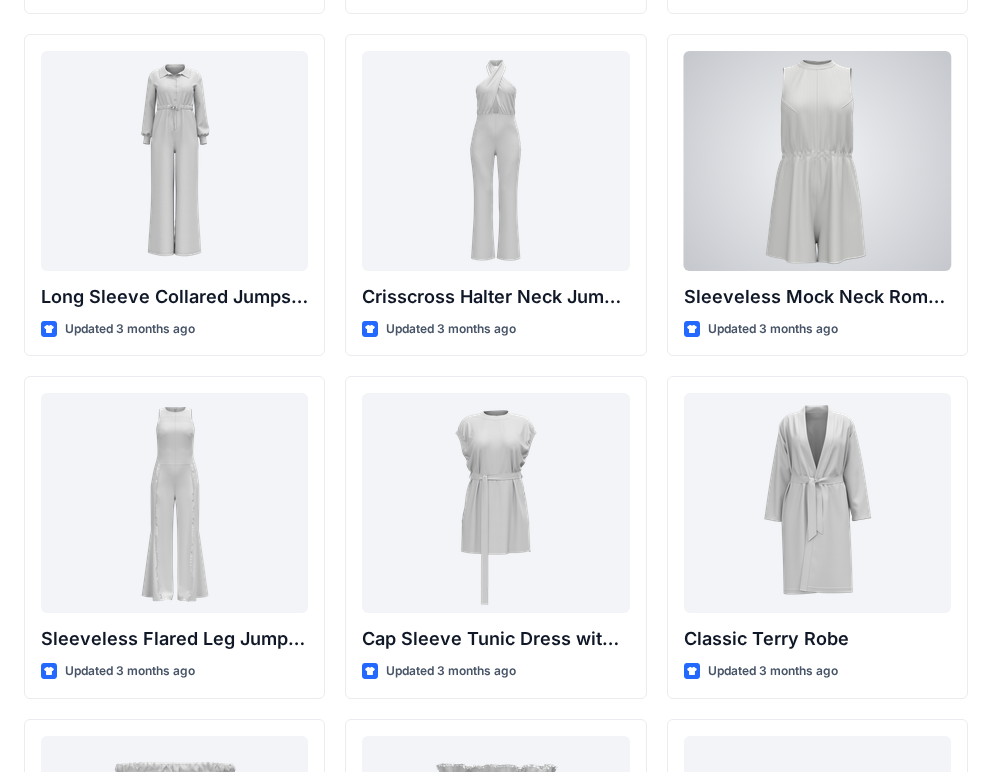drag, startPoint x: 838, startPoint y: 169, endPoint x: 856, endPoint y: 179, distance: 20.59126 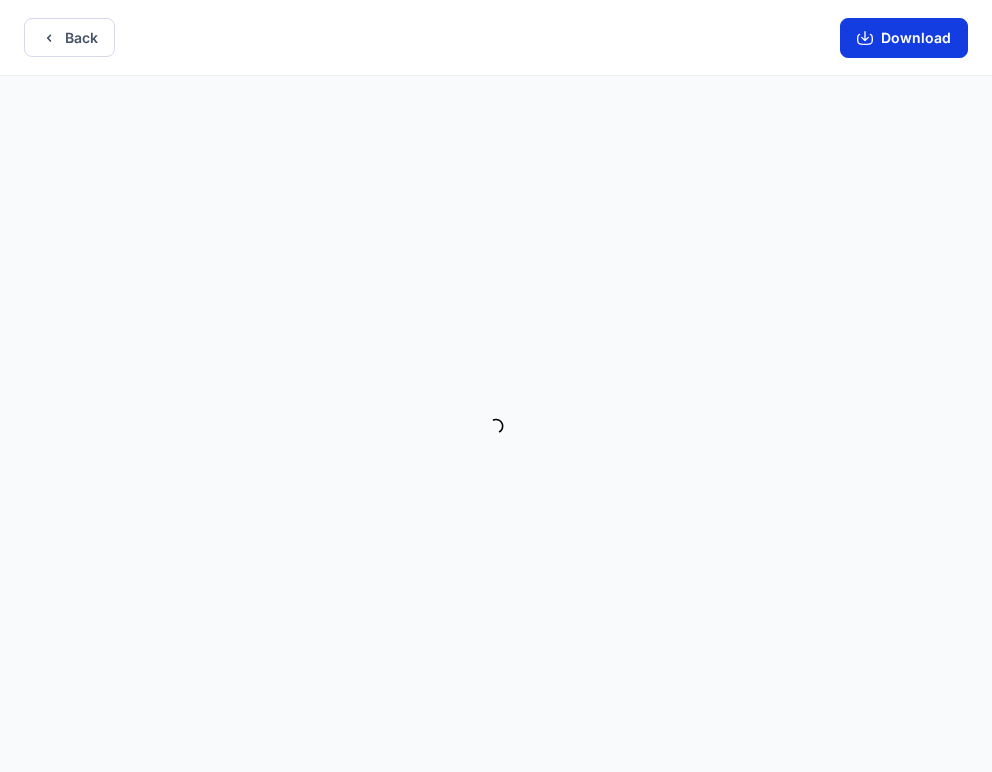 click on "Download" at bounding box center [904, 38] 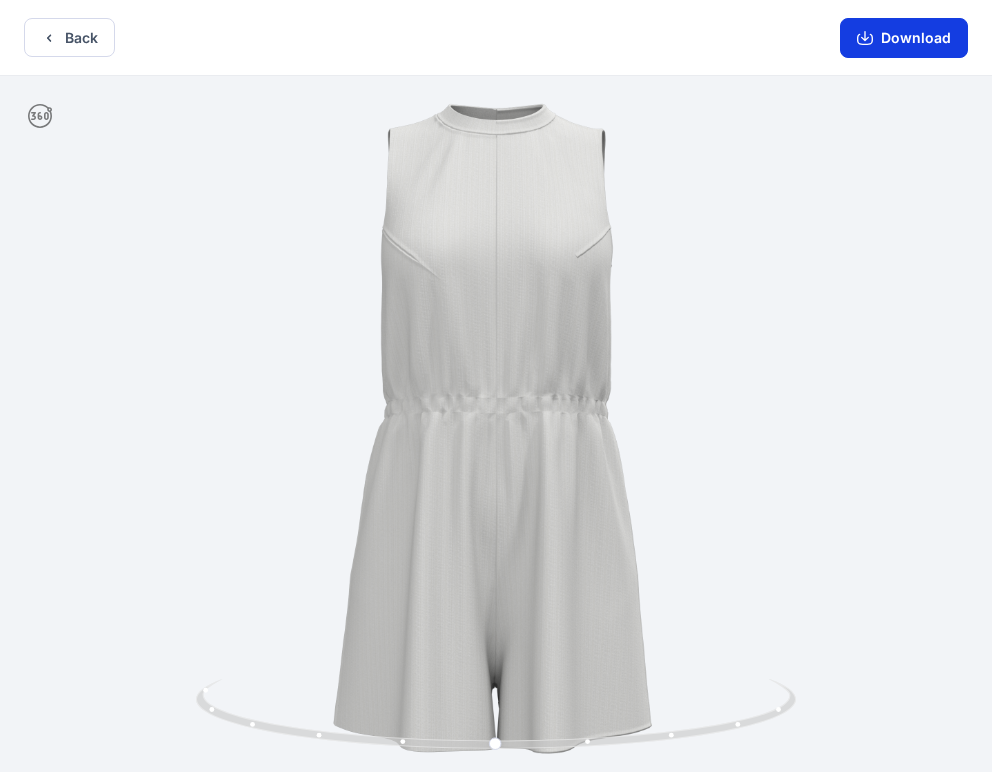 click on "Download" at bounding box center (904, 38) 